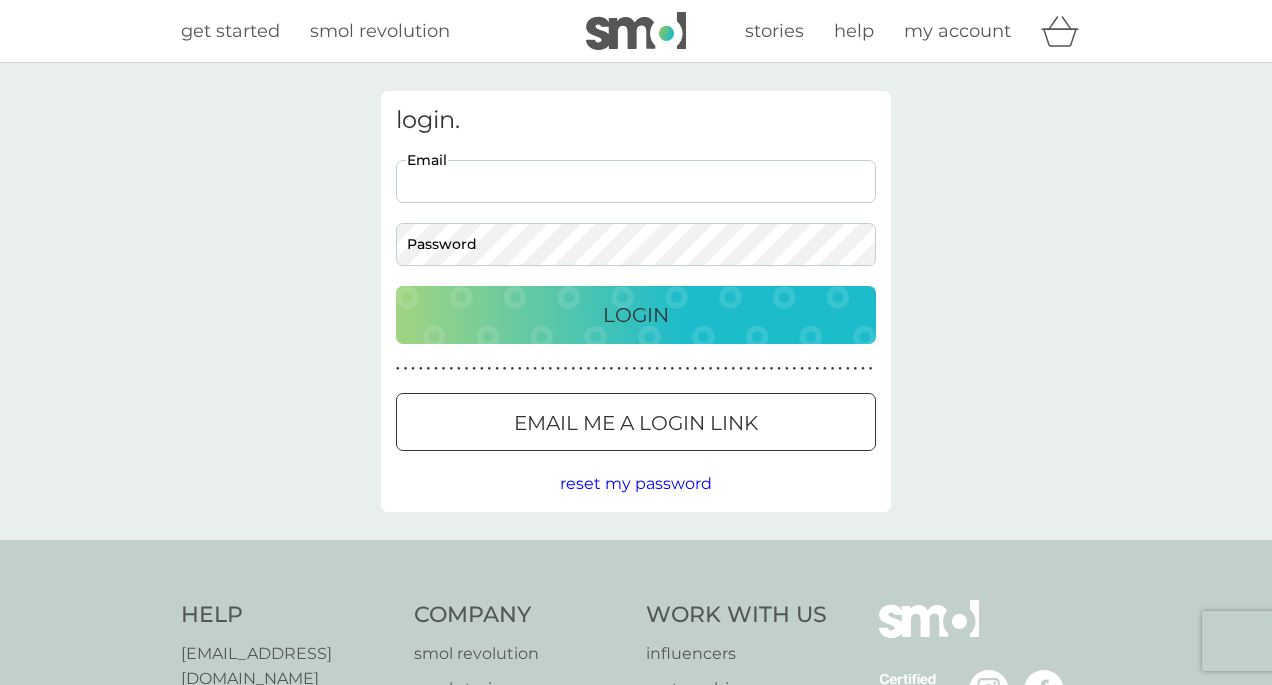 click on "Email" at bounding box center (636, 181) 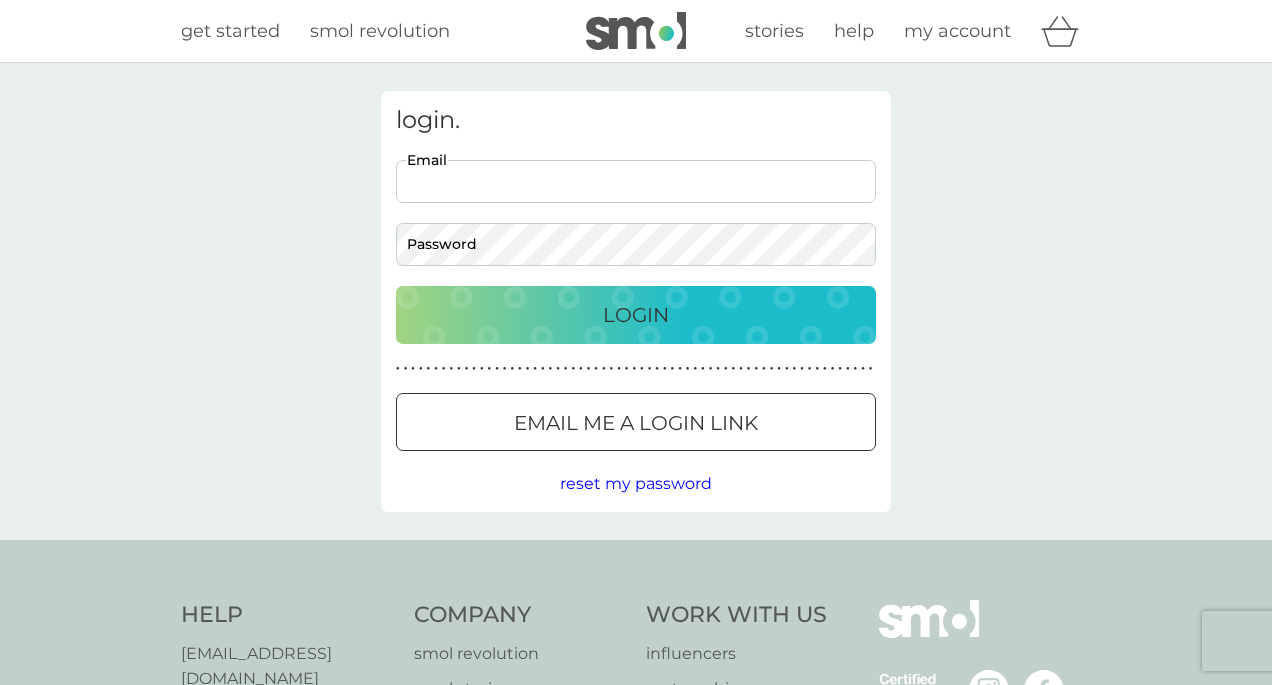 type on "[PERSON_NAME][EMAIL_ADDRESS][PERSON_NAME][DOMAIN_NAME]" 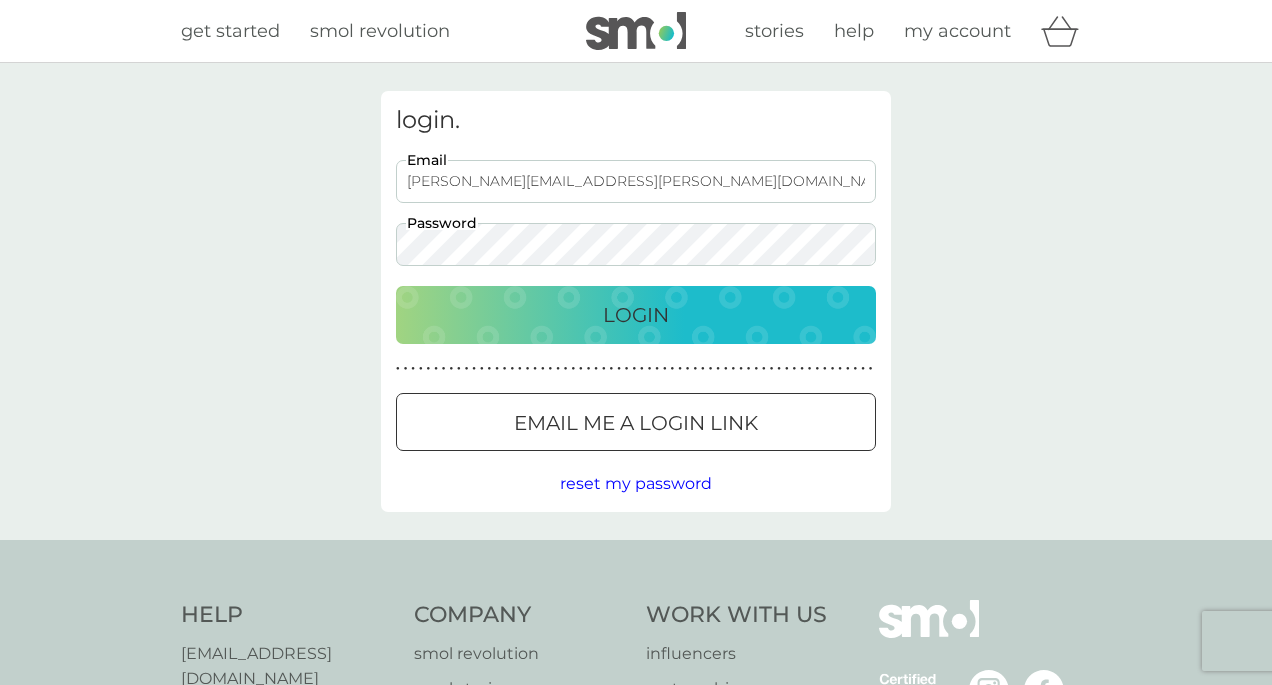 scroll, scrollTop: 0, scrollLeft: 0, axis: both 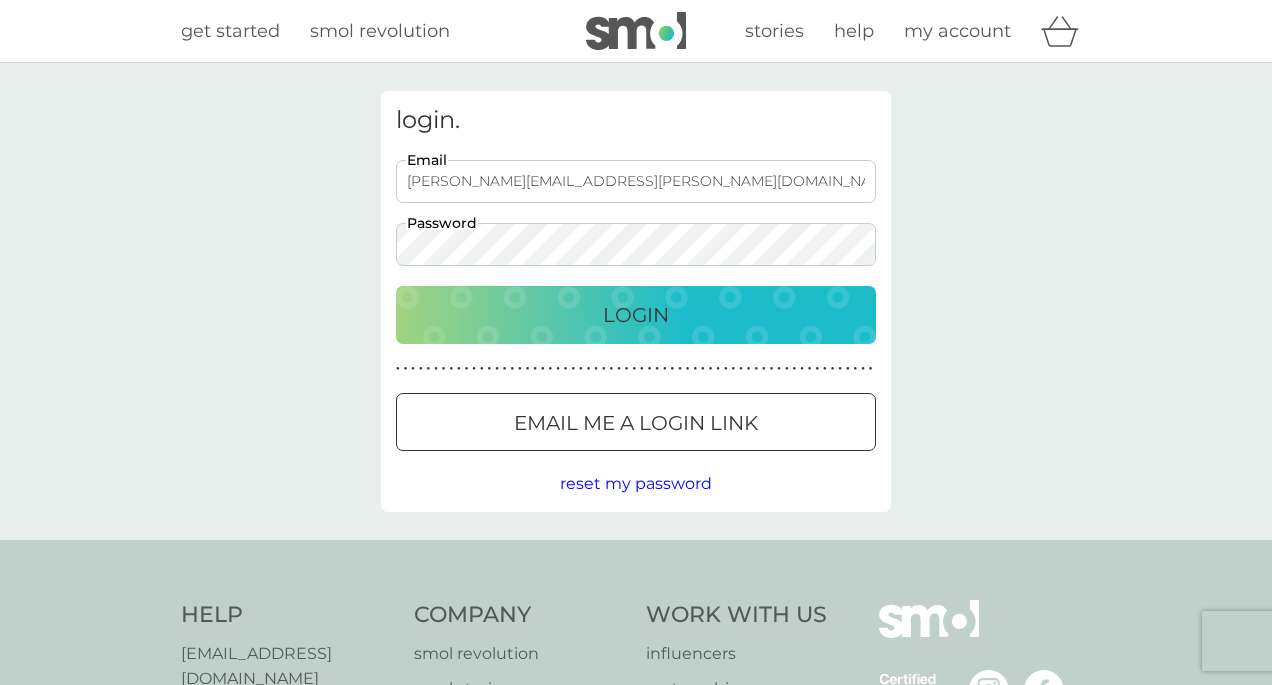 click on "Login" at bounding box center (636, 315) 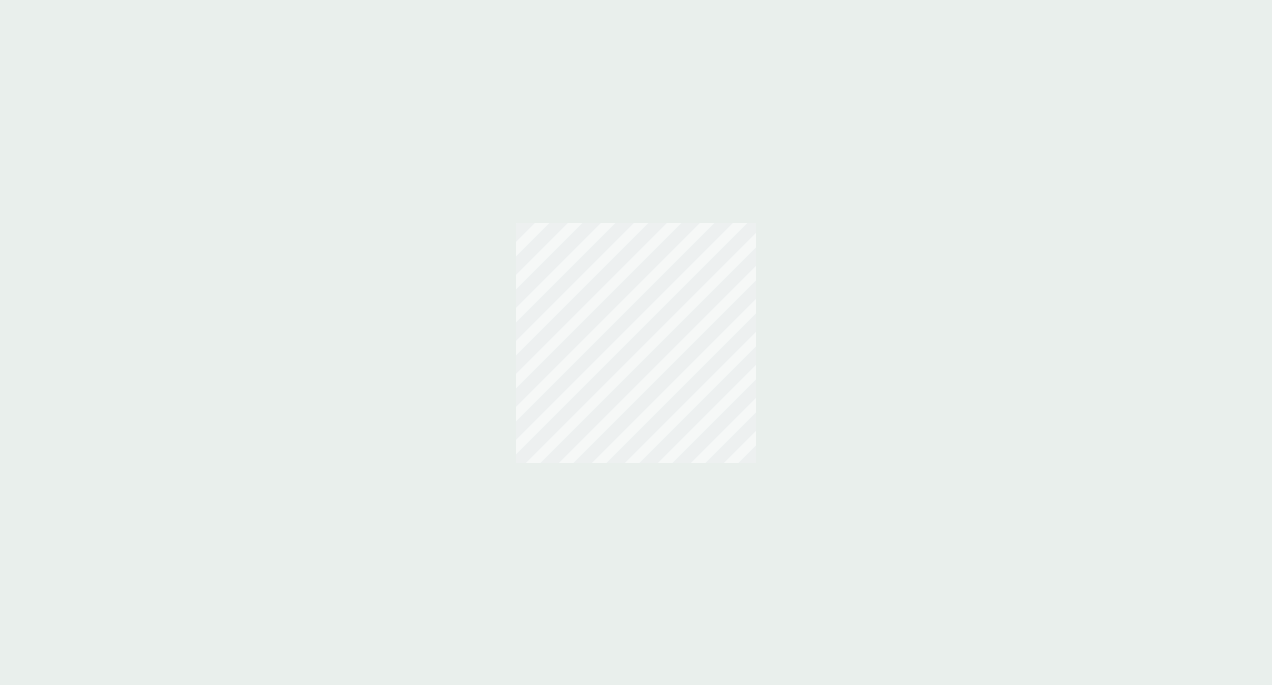 scroll, scrollTop: 0, scrollLeft: 0, axis: both 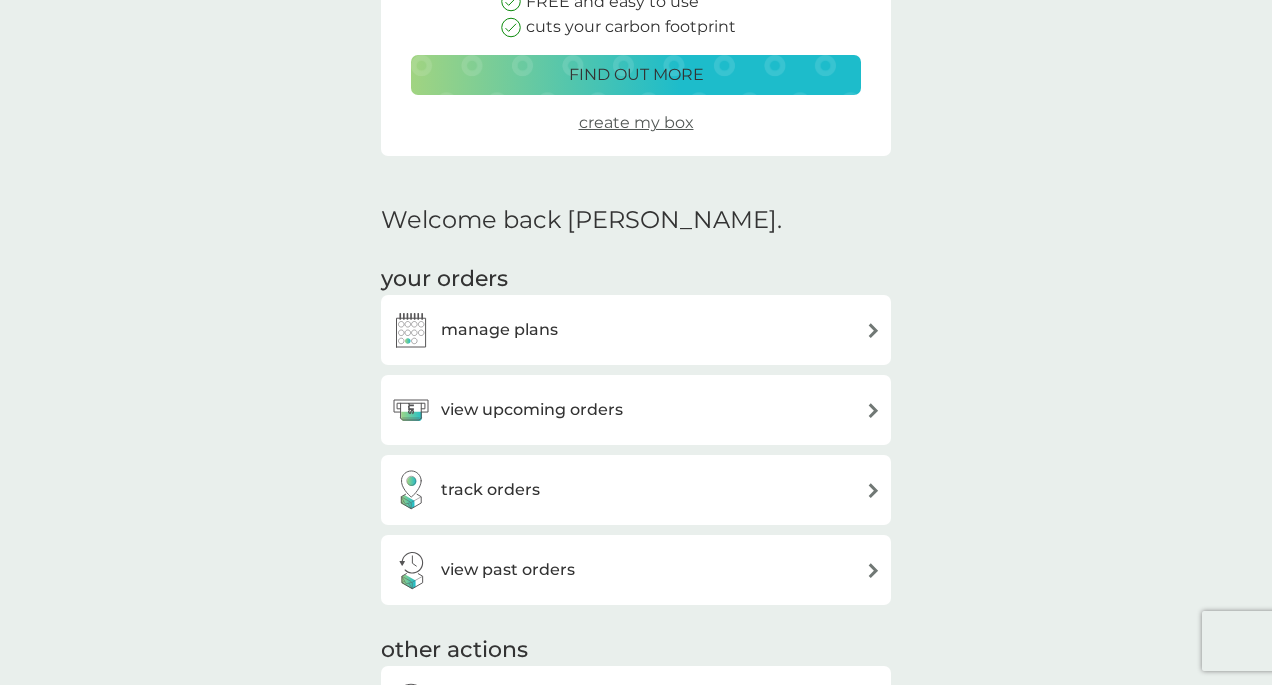 click on "view upcoming orders" at bounding box center (532, 410) 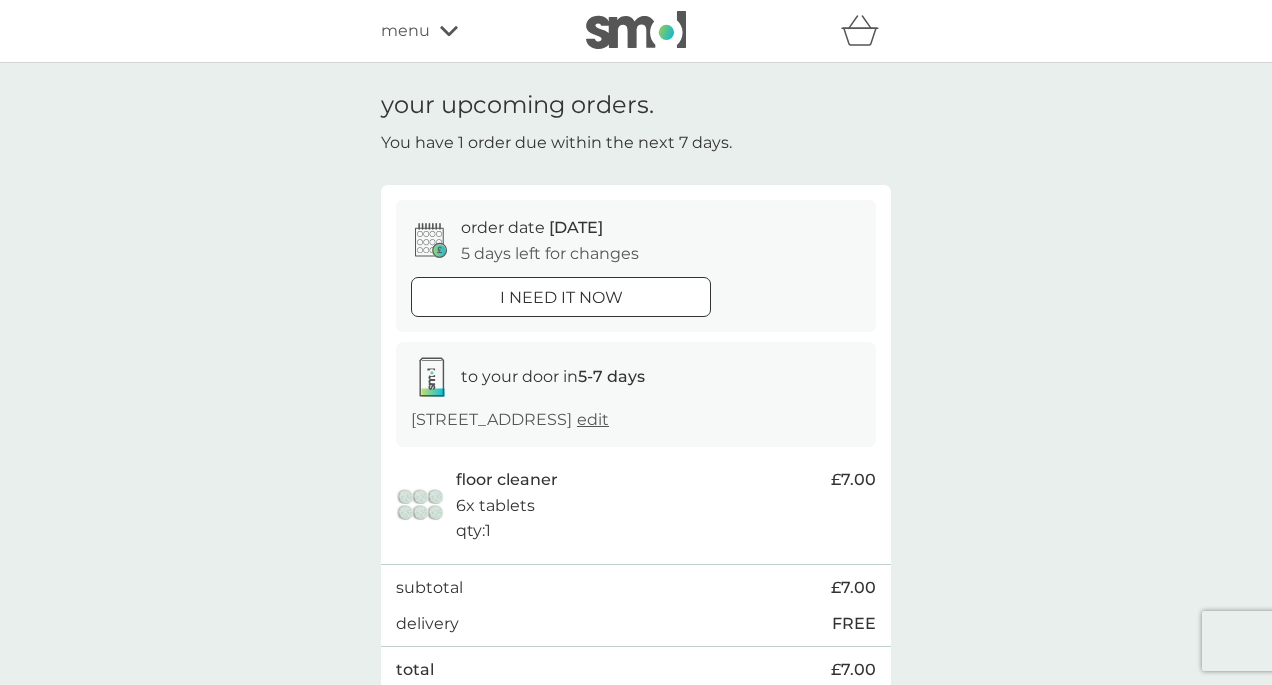 scroll, scrollTop: 0, scrollLeft: 0, axis: both 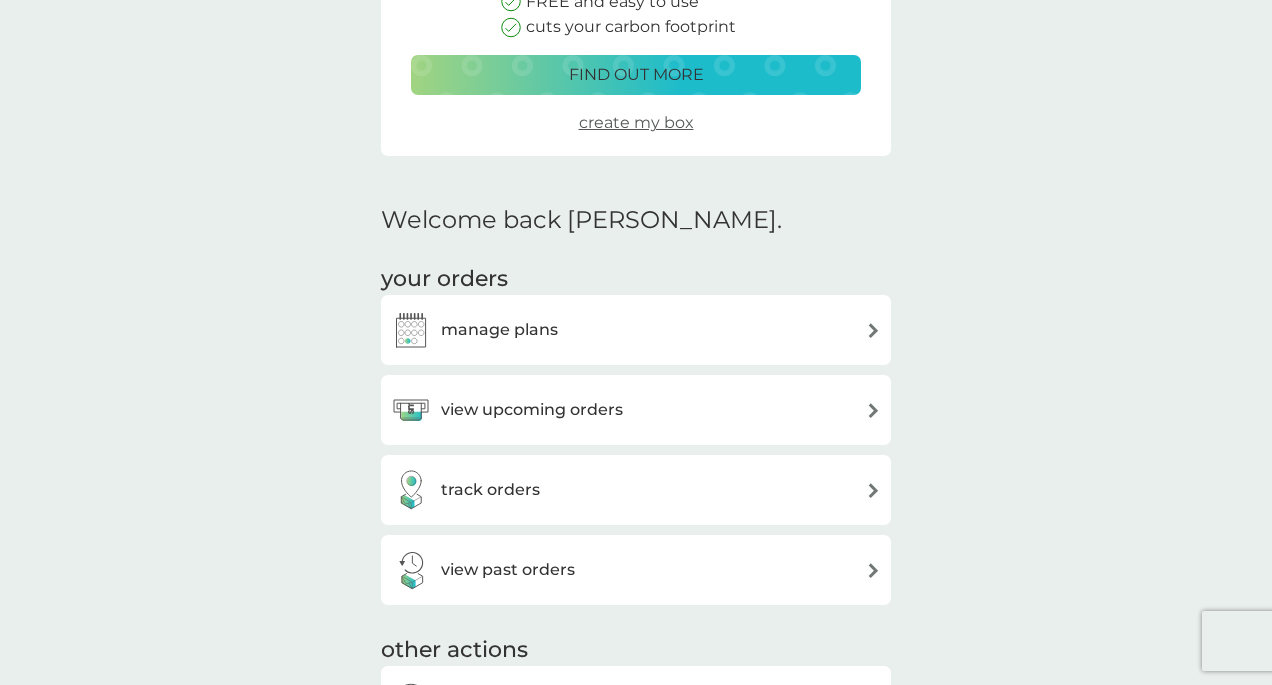 click at bounding box center (873, 330) 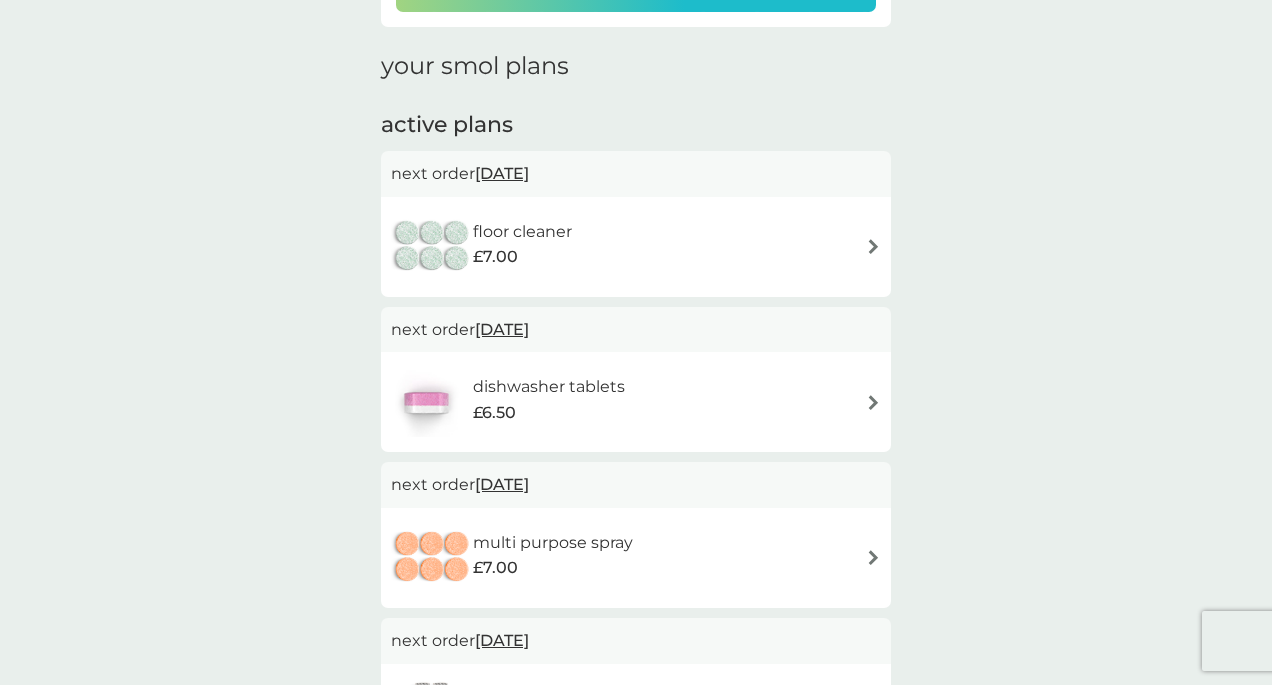 scroll, scrollTop: 270, scrollLeft: 0, axis: vertical 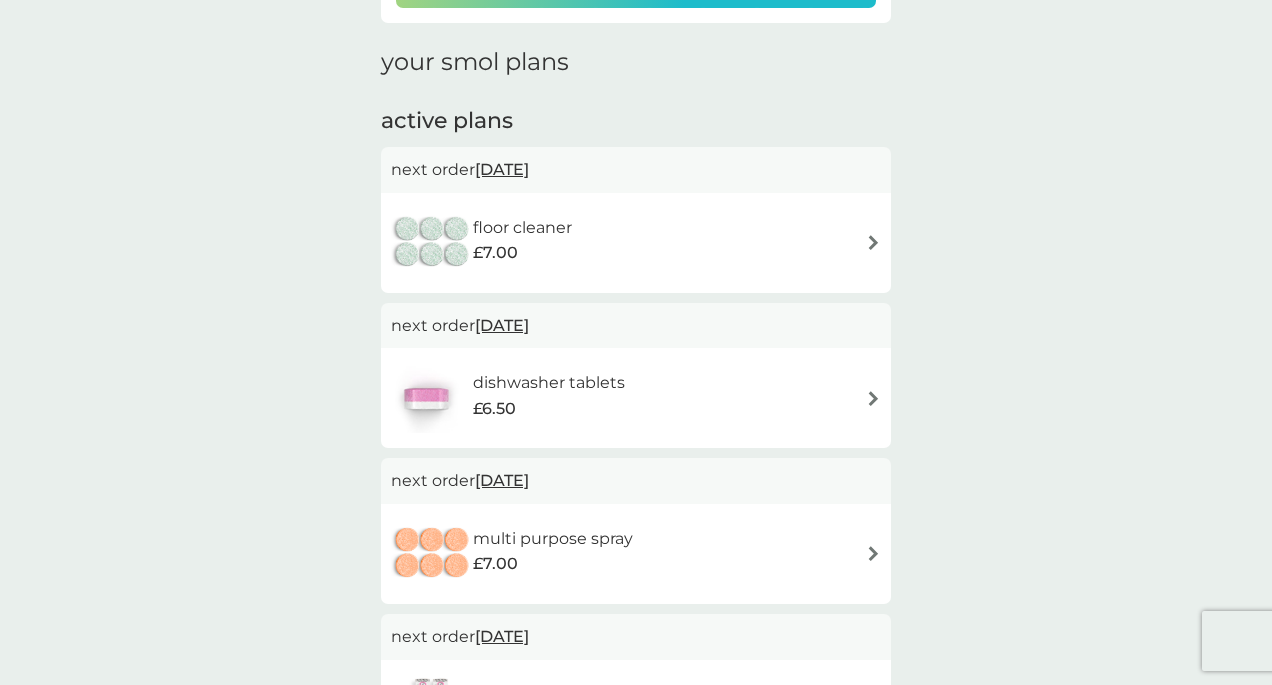 click on "combine your upcoming orders in one boxed delivery. find out more your smol plans active plans next order  16 Jul 2025 floor cleaner £7.00 next order  28 Aug 2025 dishwasher tablets £6.50 next order  15 Sep 2025 multi purpose spray £7.00 next order  15 Sep 2025 washing up liquid £8.50 next order  11 Oct 2025 non-bio laundry liquid £12.50 cancelled plans non-bio laundry capsules £6.00 you've cancelled this plan Re-activate Plan buy again dishwasher storage caddy £8.50" at bounding box center [636, 560] 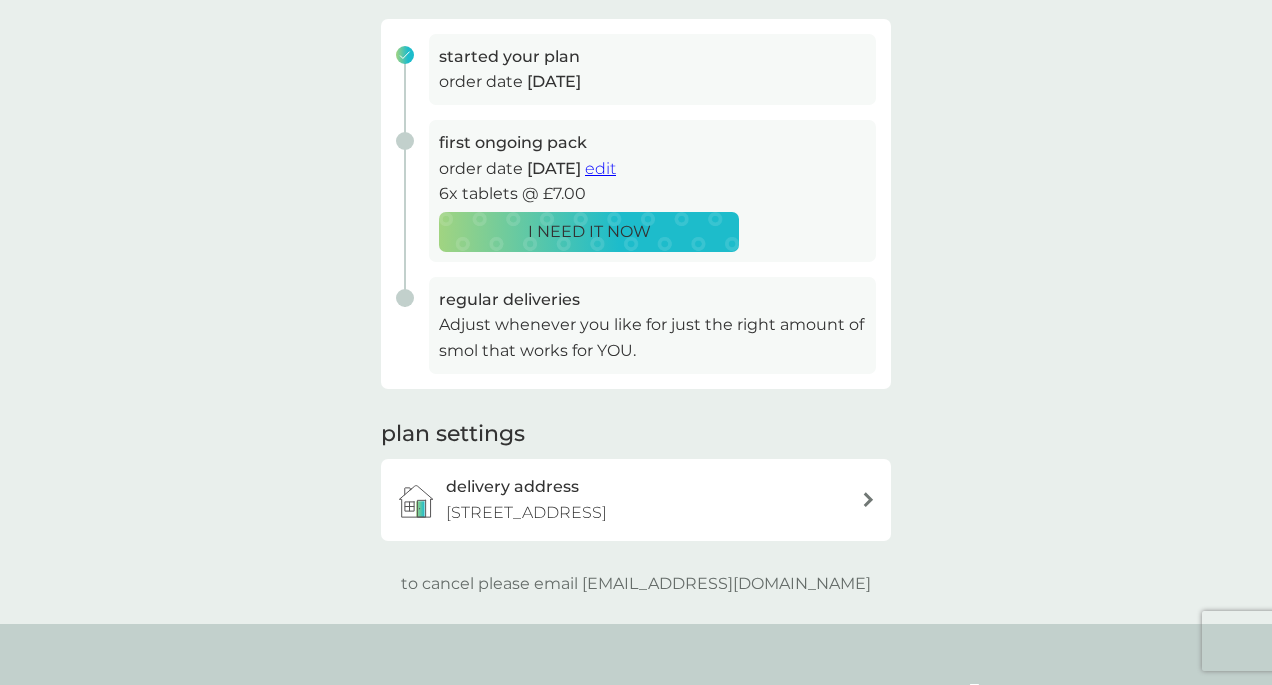 scroll, scrollTop: 297, scrollLeft: 0, axis: vertical 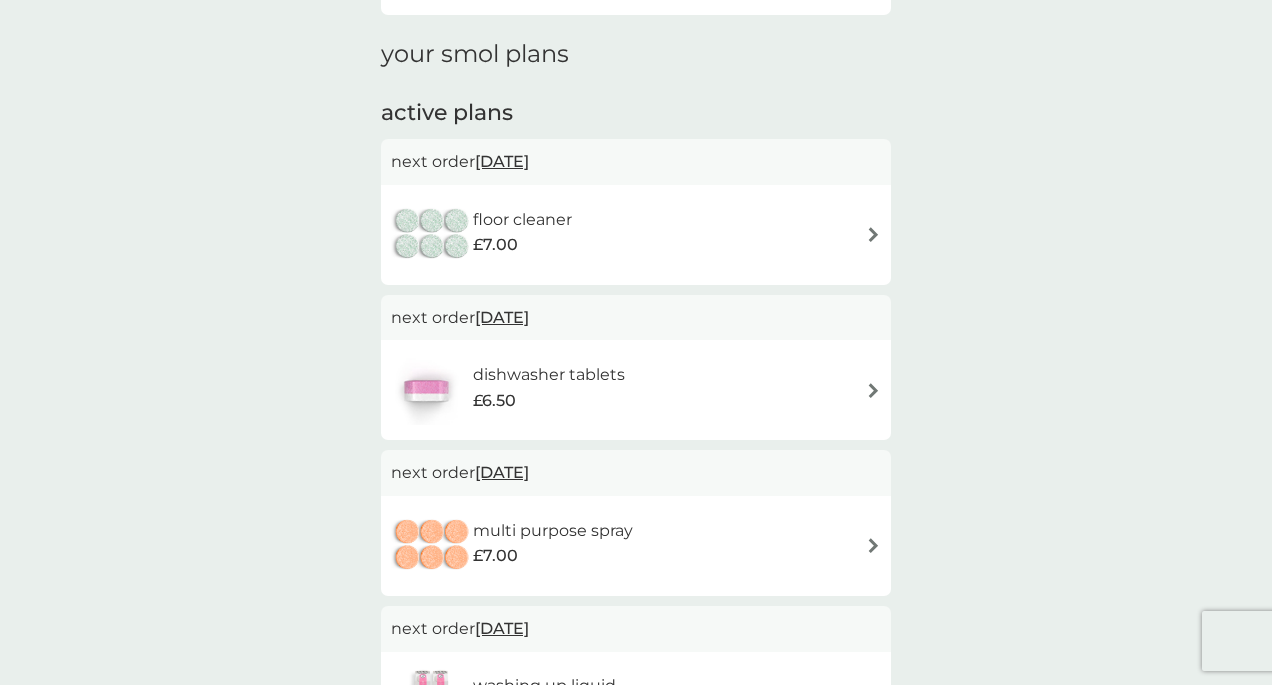 click on "16 Jul 2025" at bounding box center (502, 161) 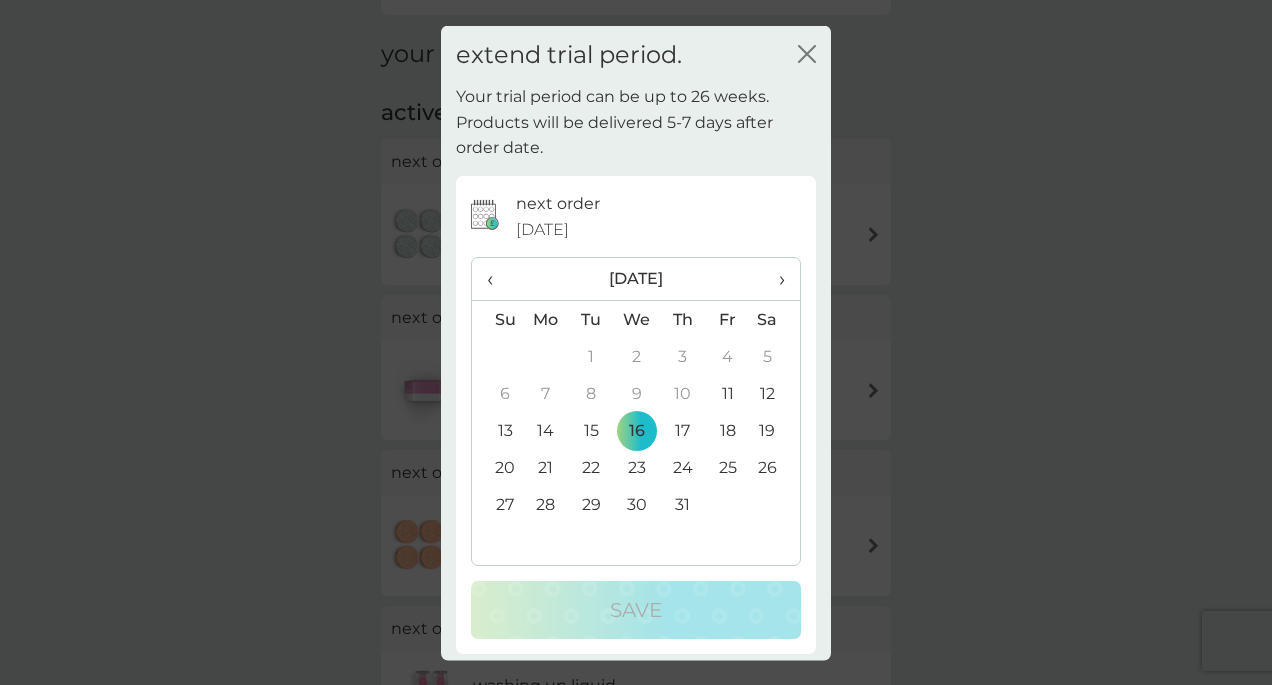 click on "›" at bounding box center (775, 279) 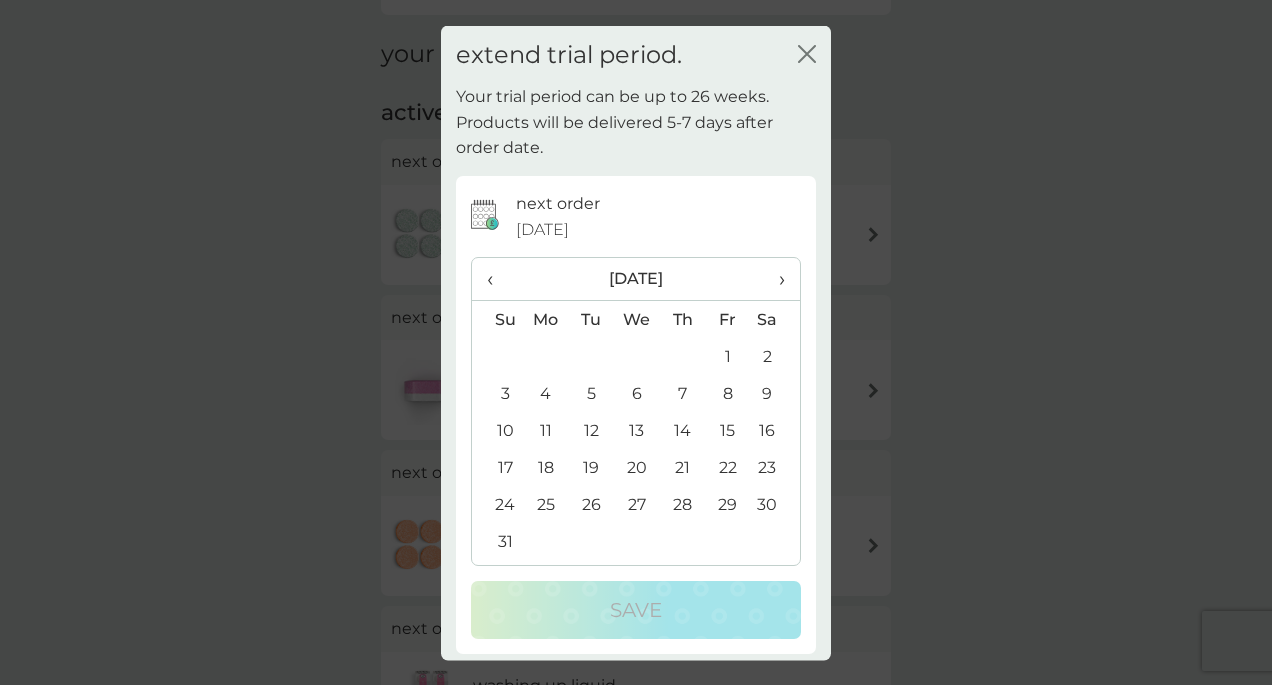 click on "›" at bounding box center [775, 279] 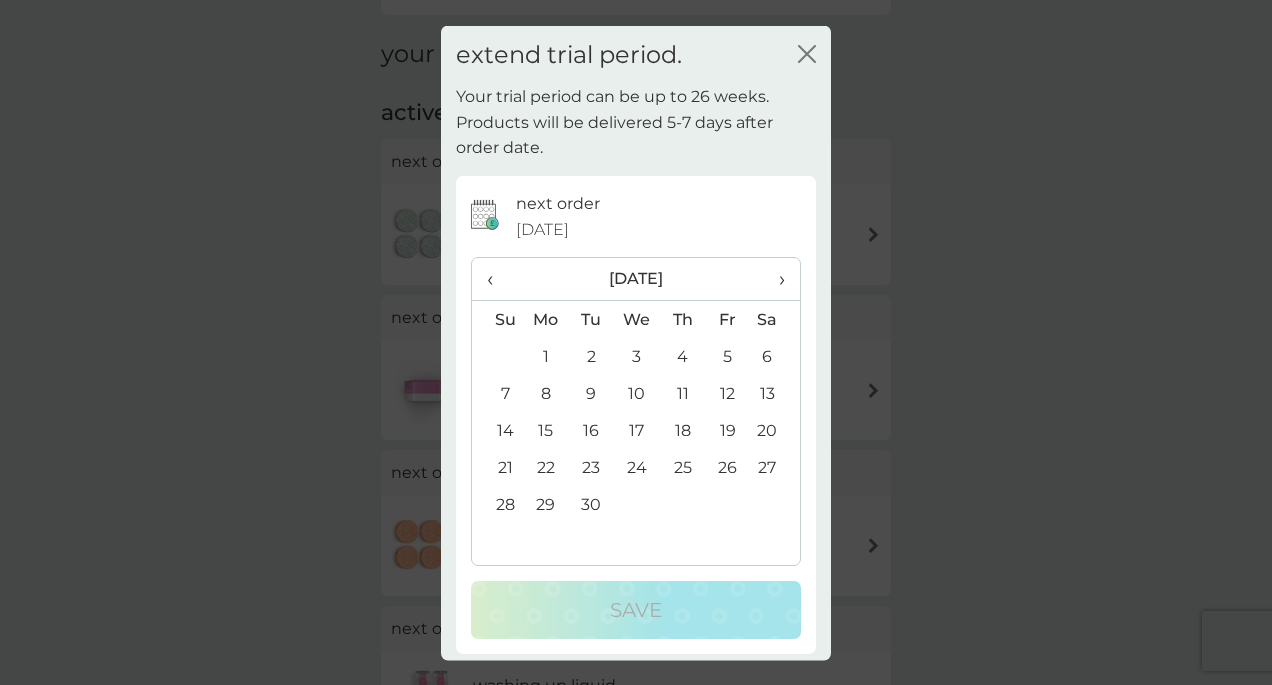click on "10" at bounding box center (637, 393) 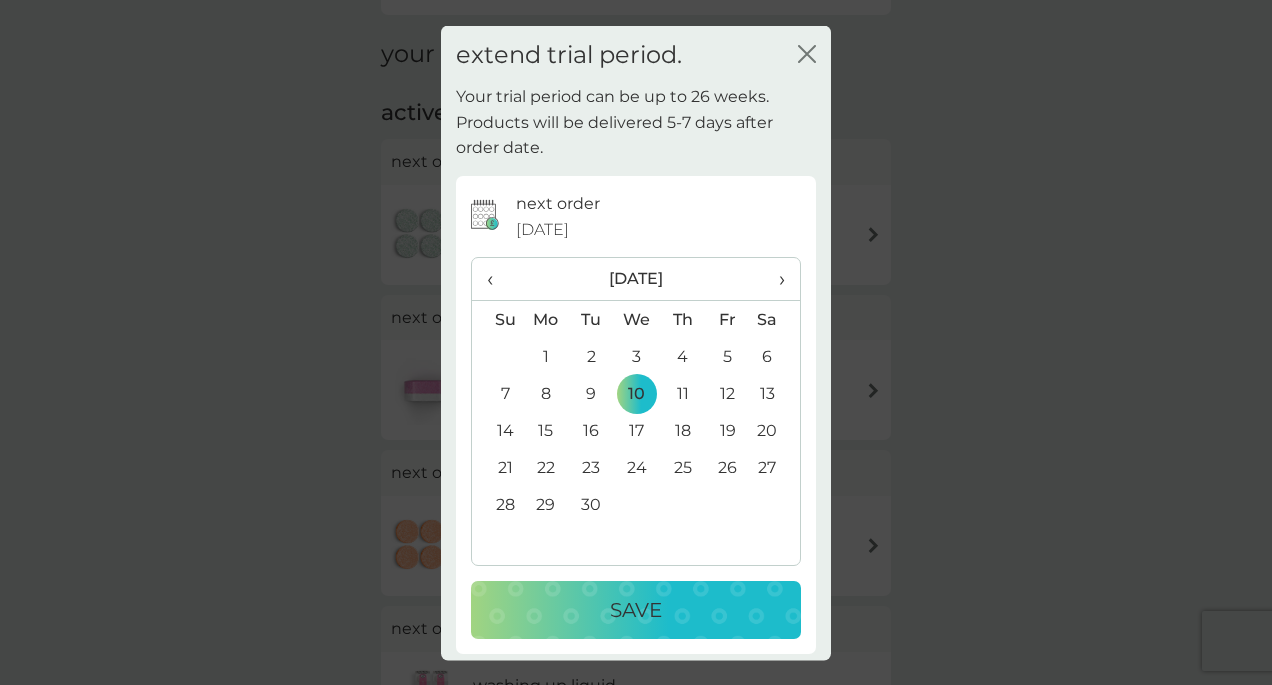 click on "Save" at bounding box center [636, 610] 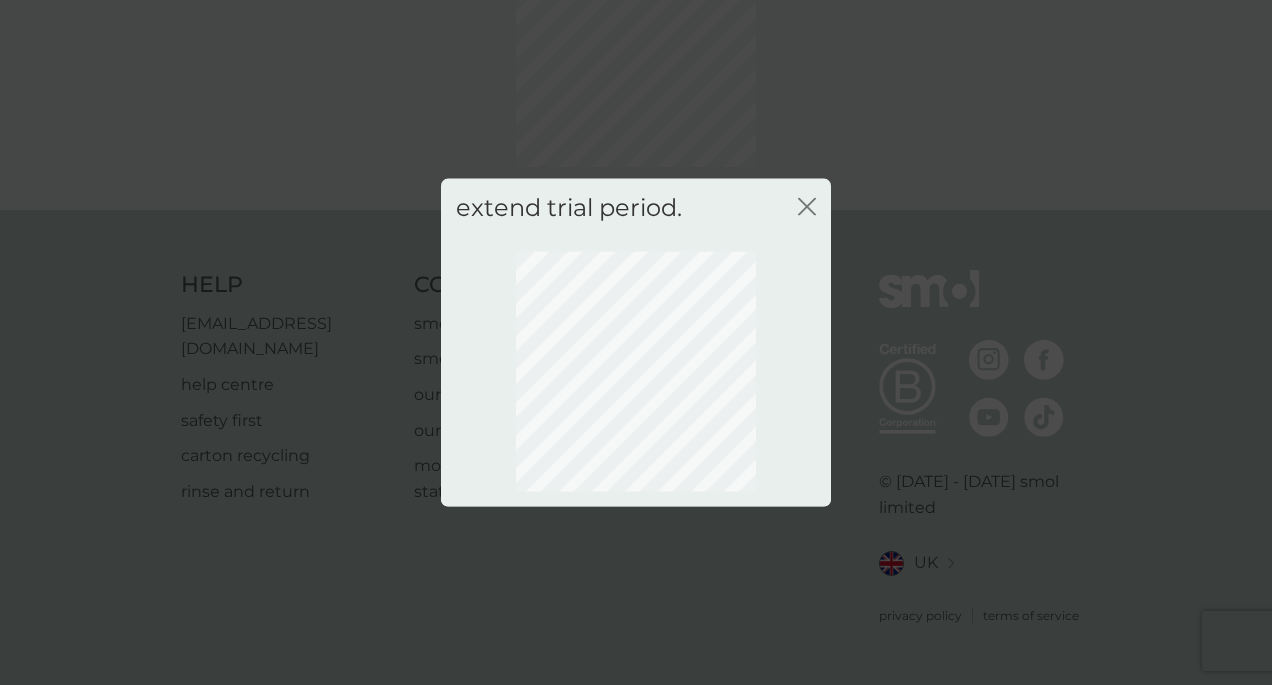 scroll, scrollTop: 152, scrollLeft: 0, axis: vertical 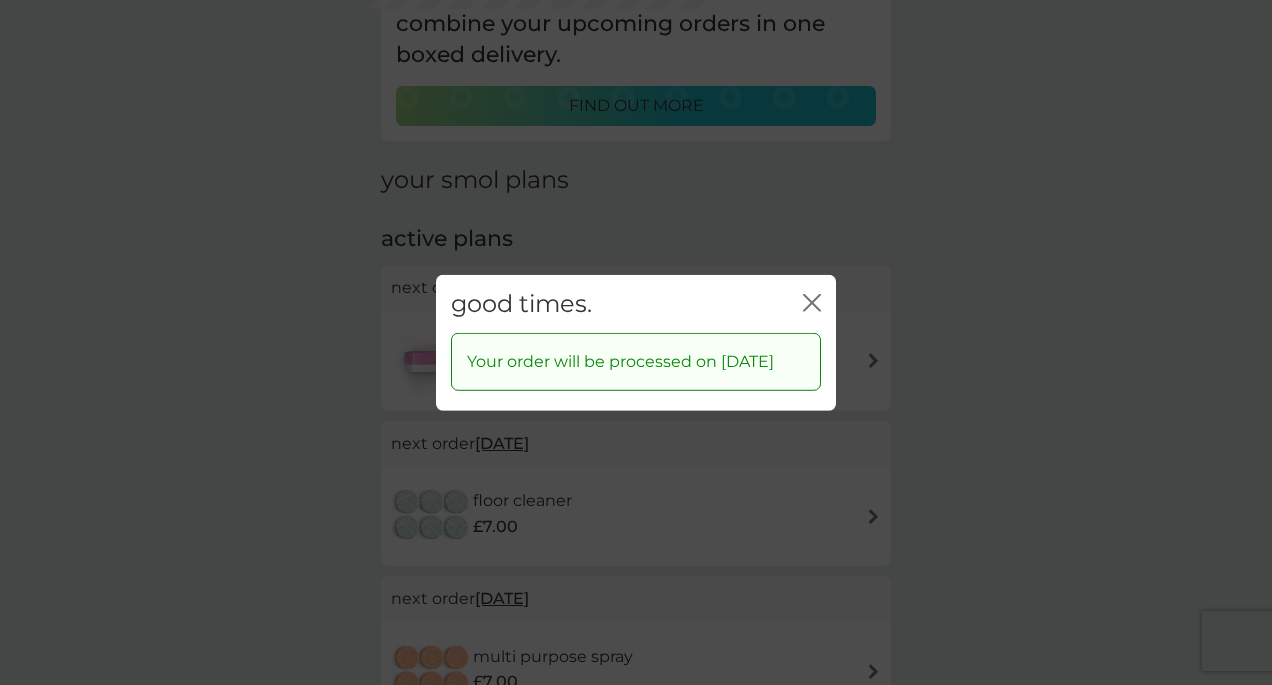 click on "close" 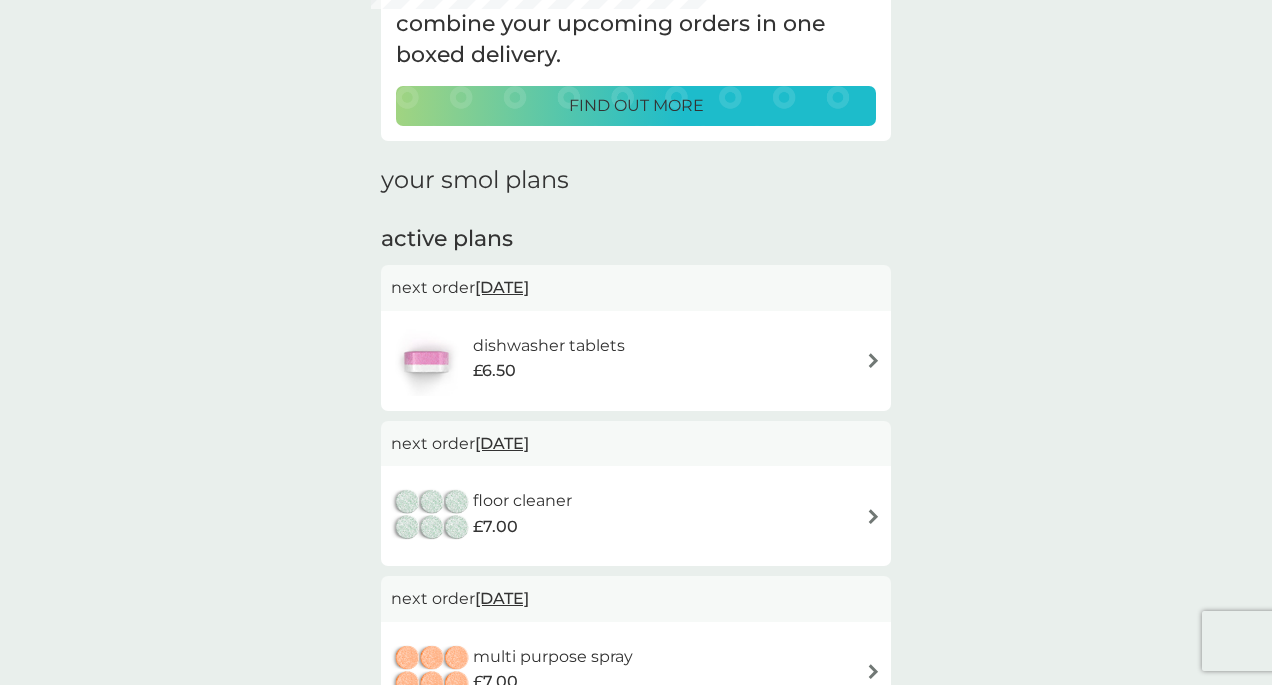 click on "28 Aug 2025" at bounding box center (502, 287) 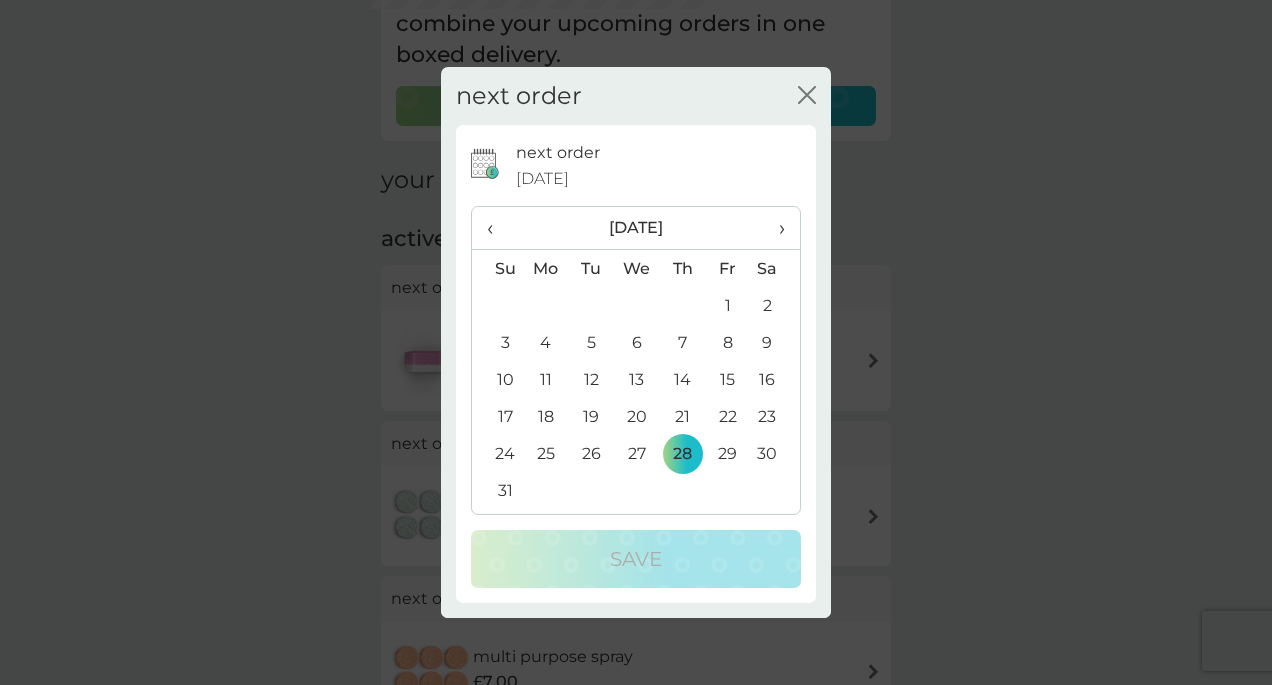 click on "›" at bounding box center [775, 228] 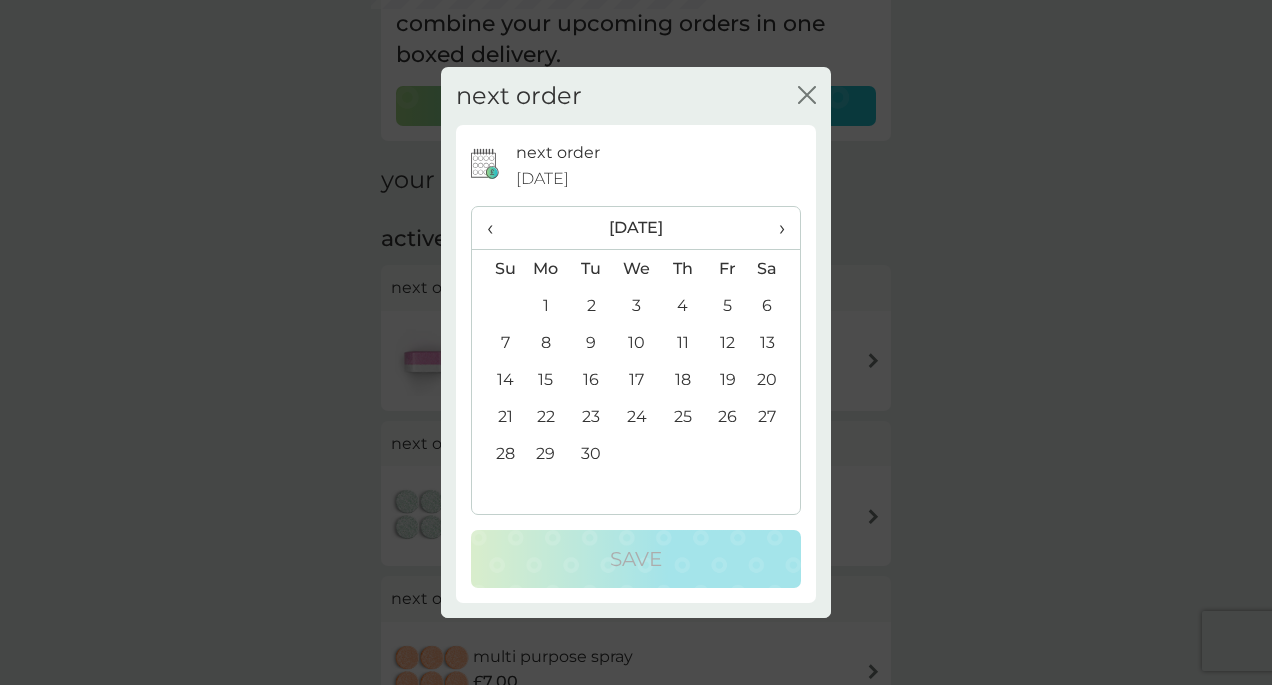 click on "›" at bounding box center (775, 228) 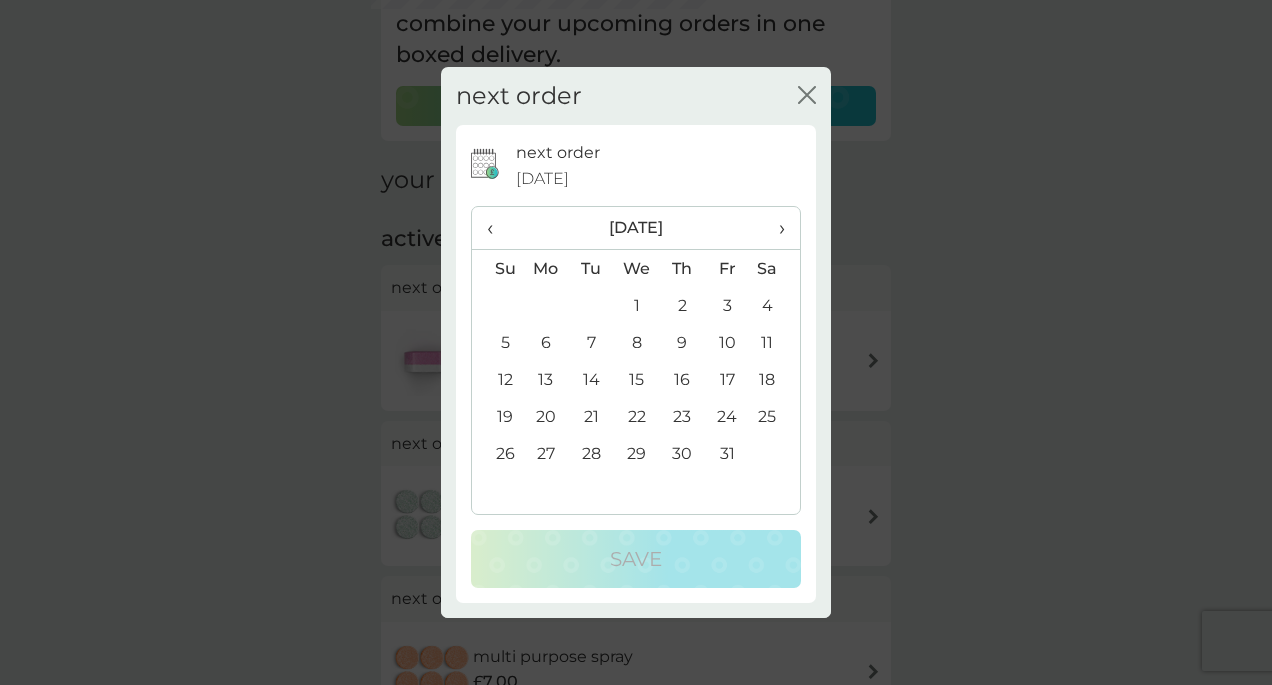 click on "‹" at bounding box center (497, 228) 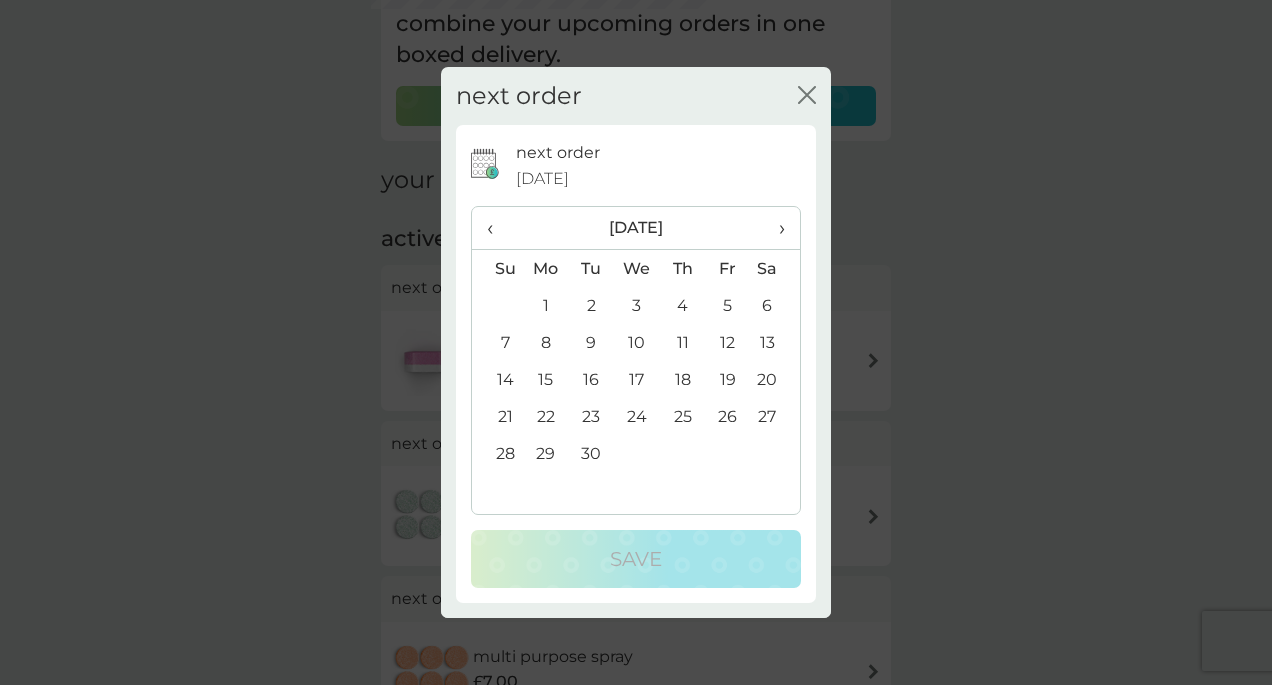 click on "10" at bounding box center [637, 342] 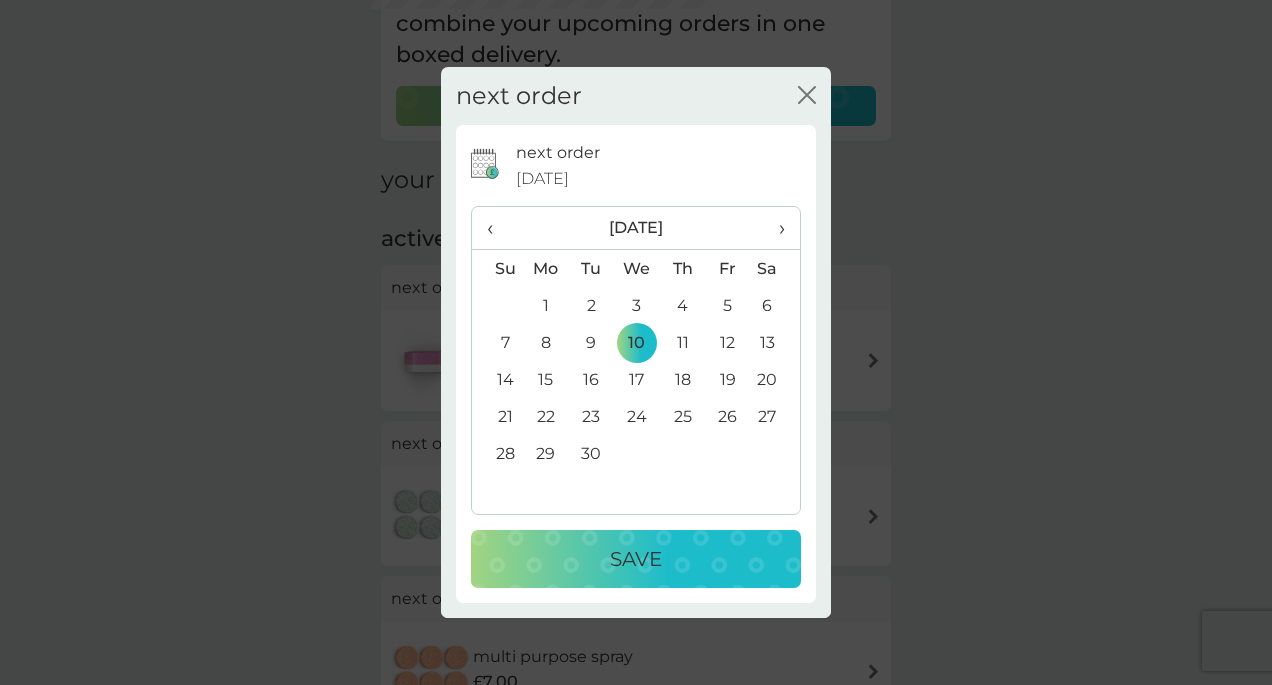 click on "Save" at bounding box center [636, 559] 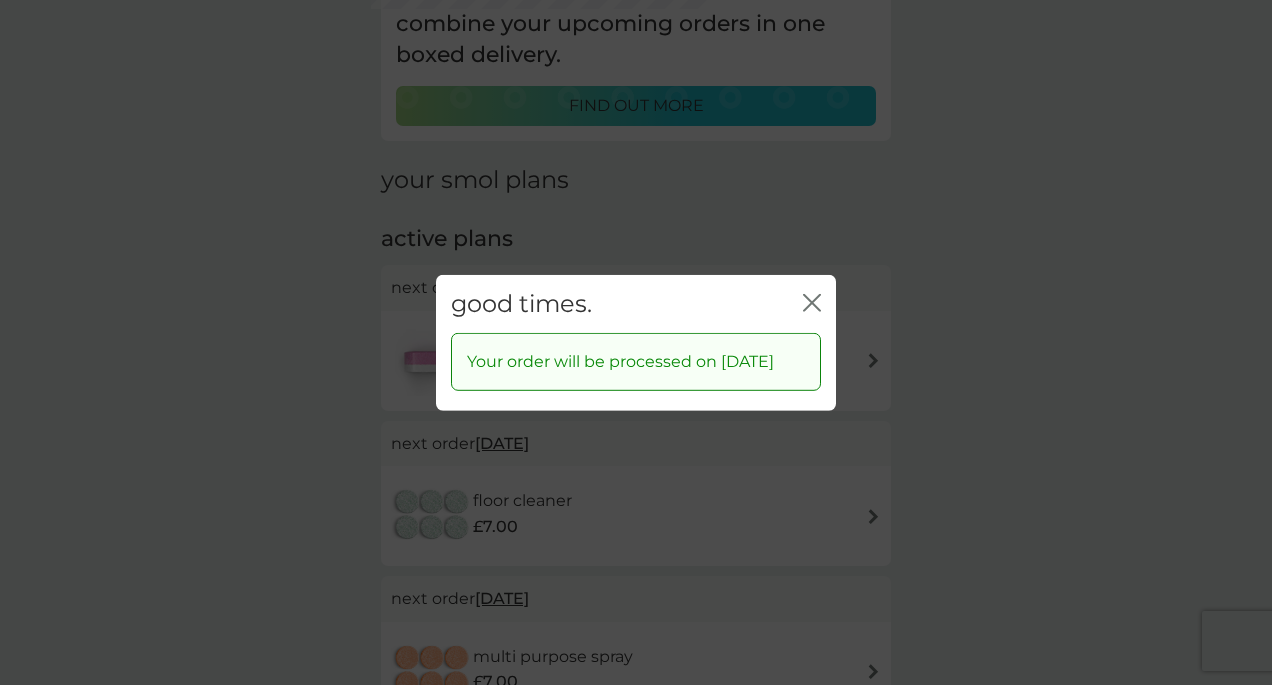 click on "close" 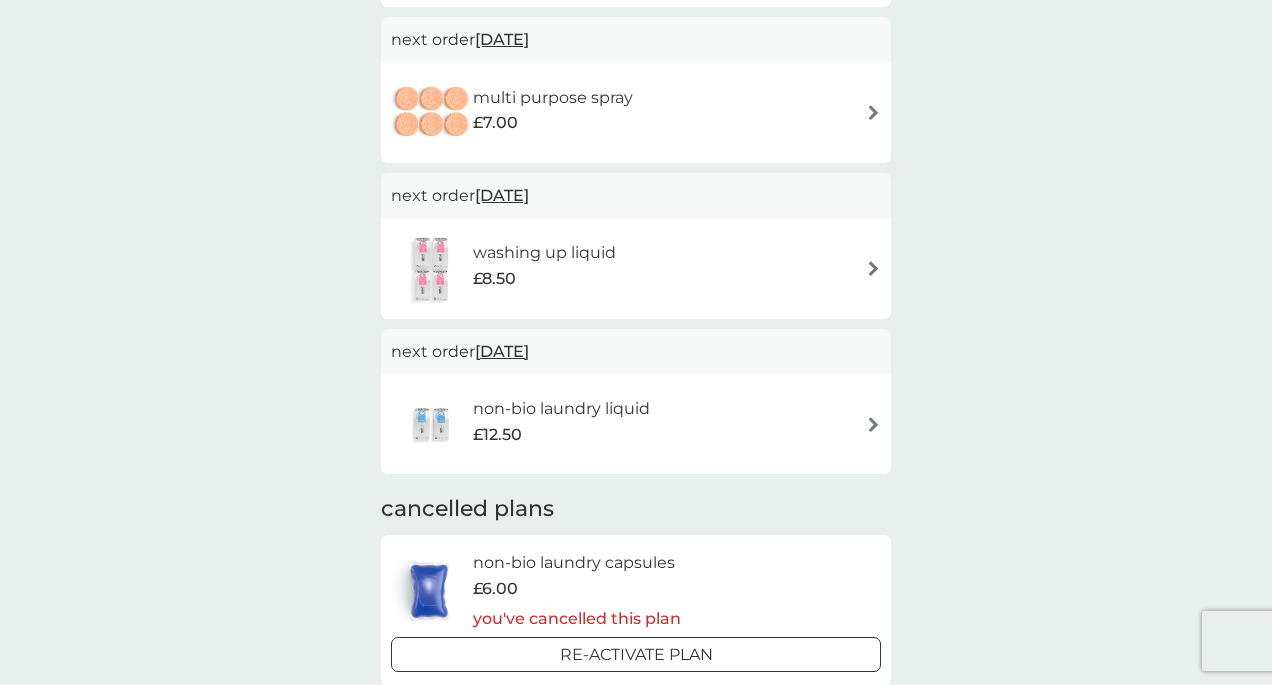 scroll, scrollTop: 724, scrollLeft: 0, axis: vertical 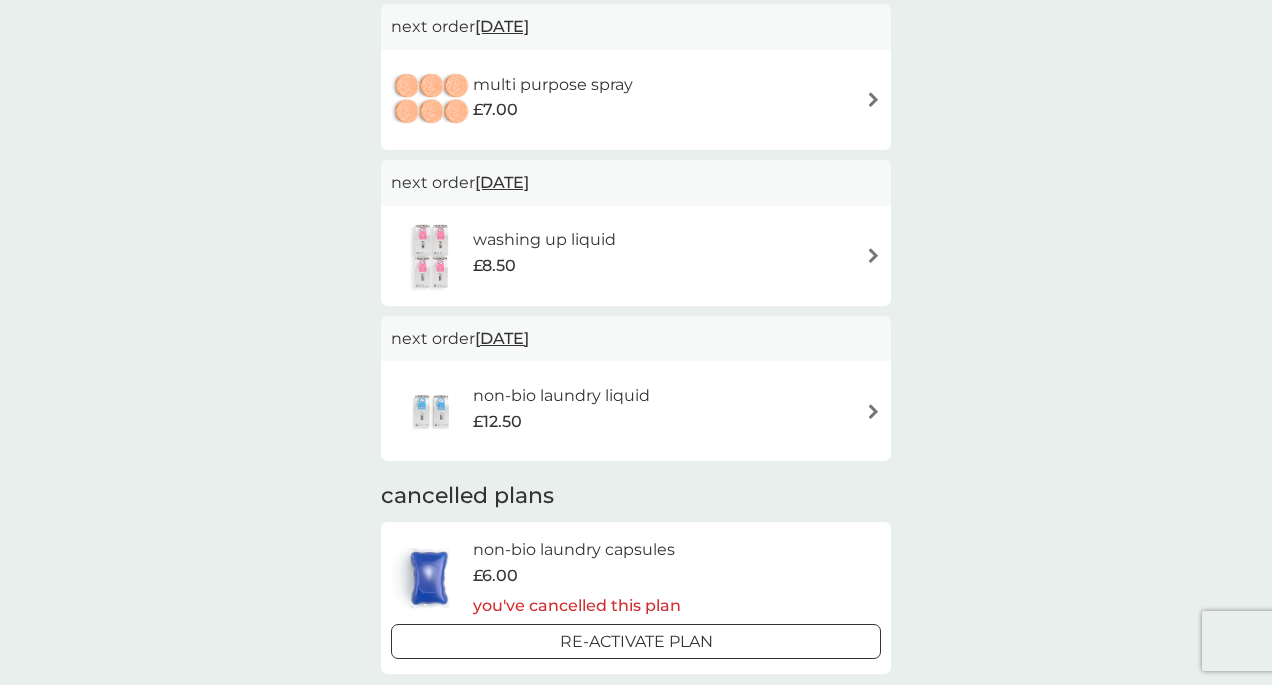 click on "11 Oct 2025" at bounding box center (502, 338) 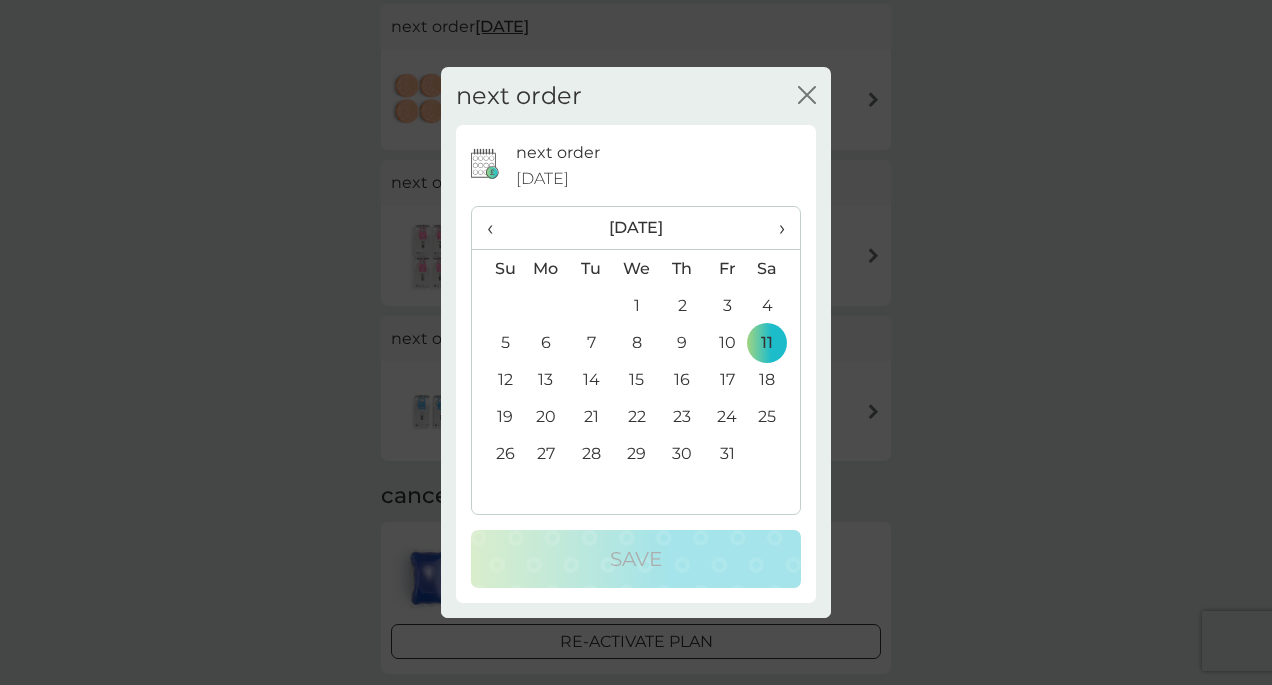 click on "‹" at bounding box center [497, 228] 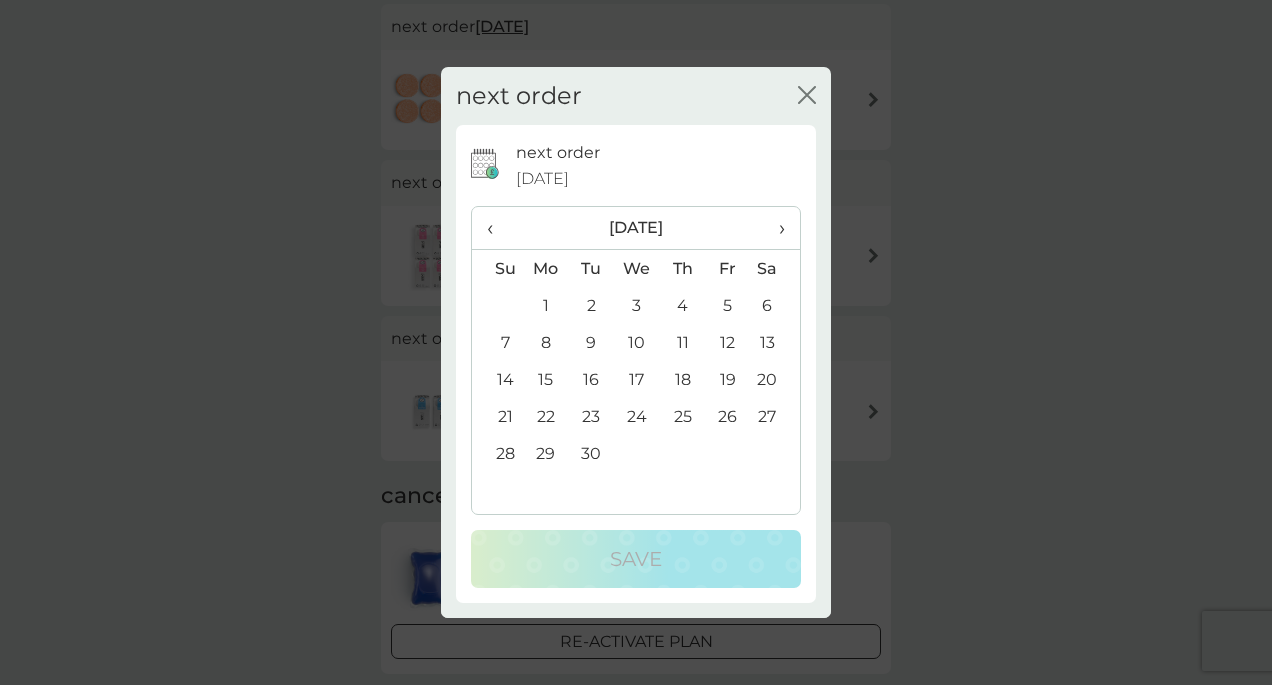 click on "10" at bounding box center (637, 342) 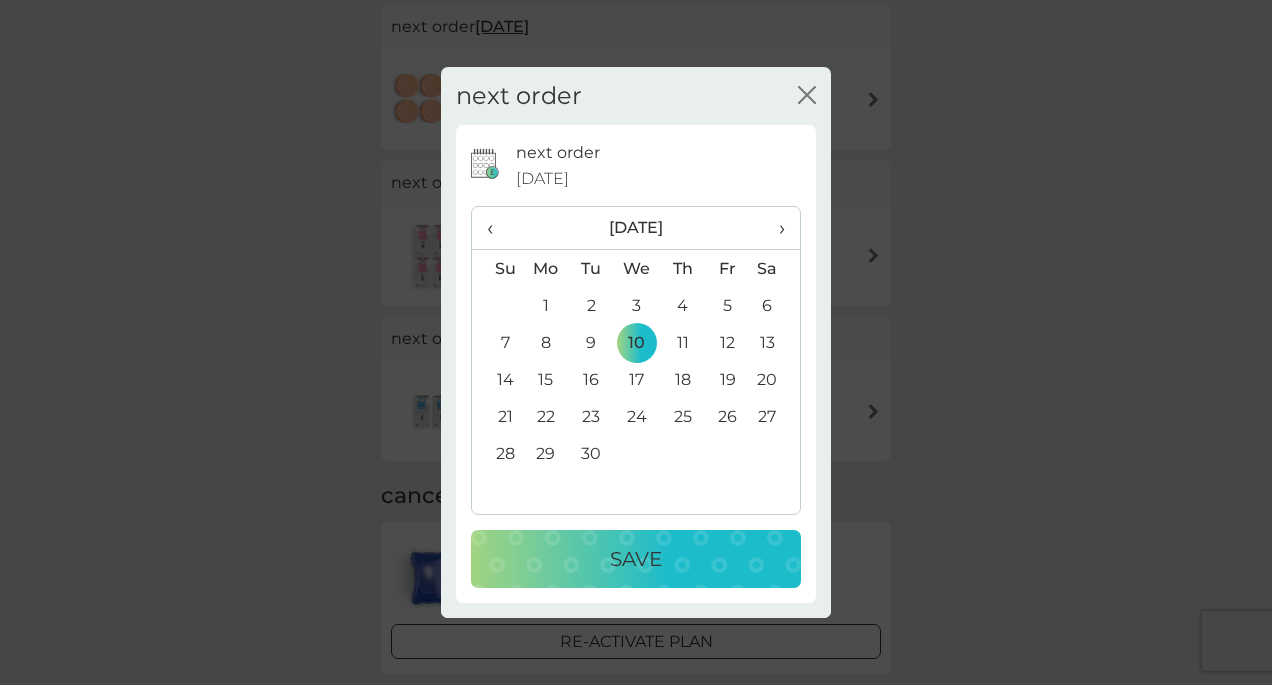 click on "Save" at bounding box center (636, 559) 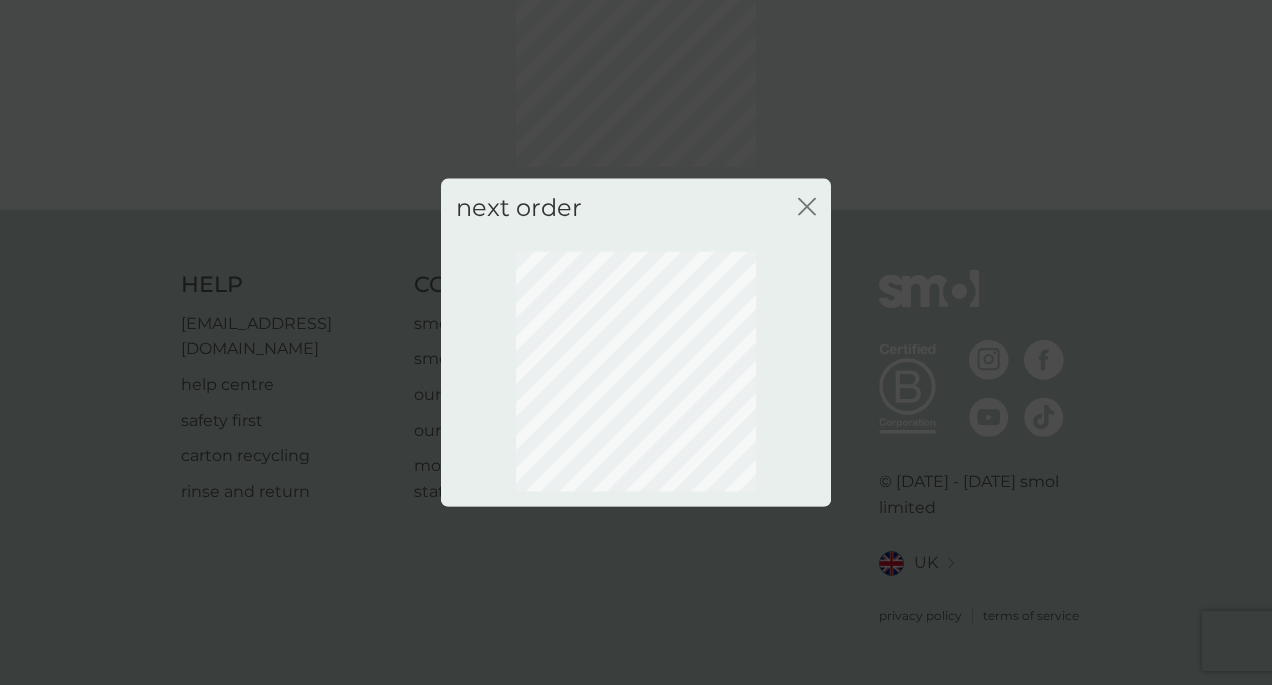 scroll, scrollTop: 152, scrollLeft: 0, axis: vertical 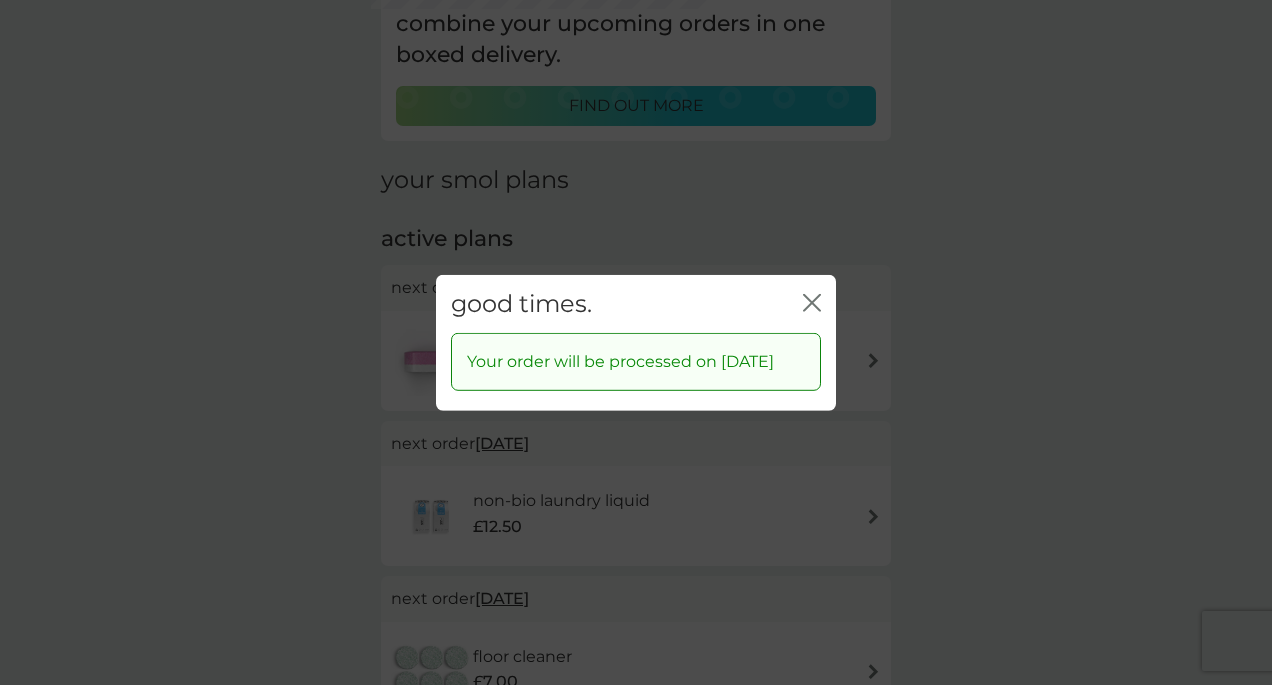 click on "close" 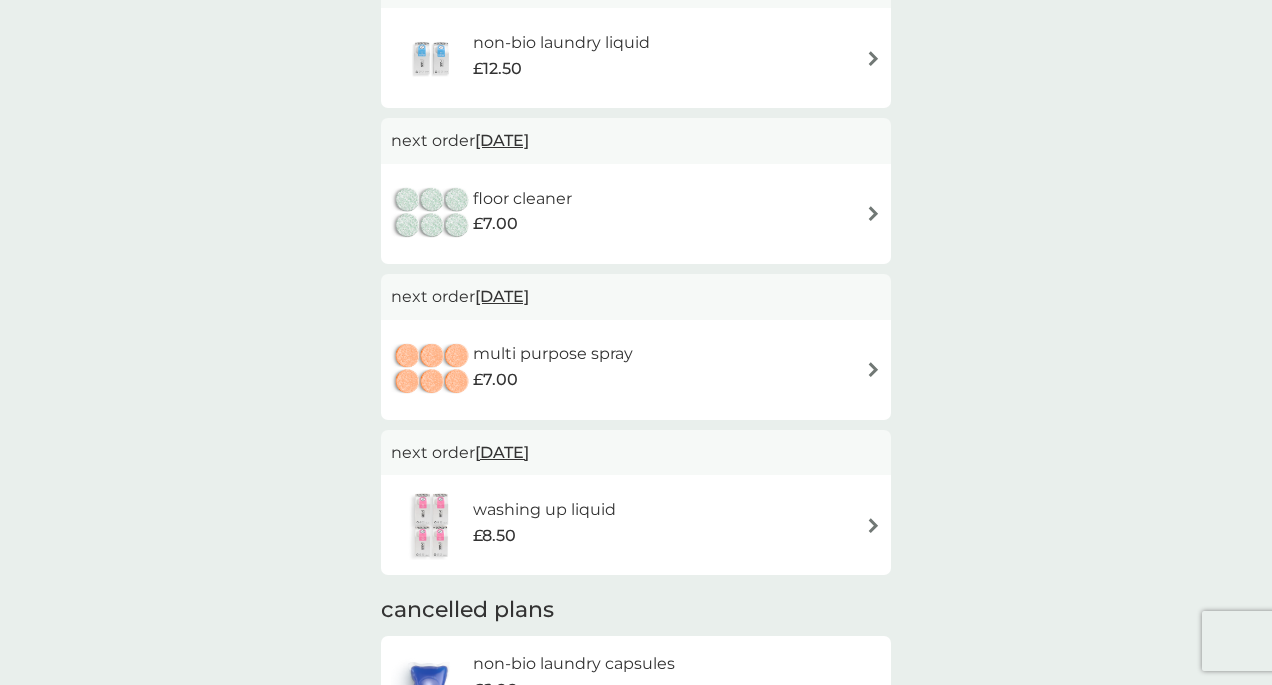 scroll, scrollTop: 608, scrollLeft: 0, axis: vertical 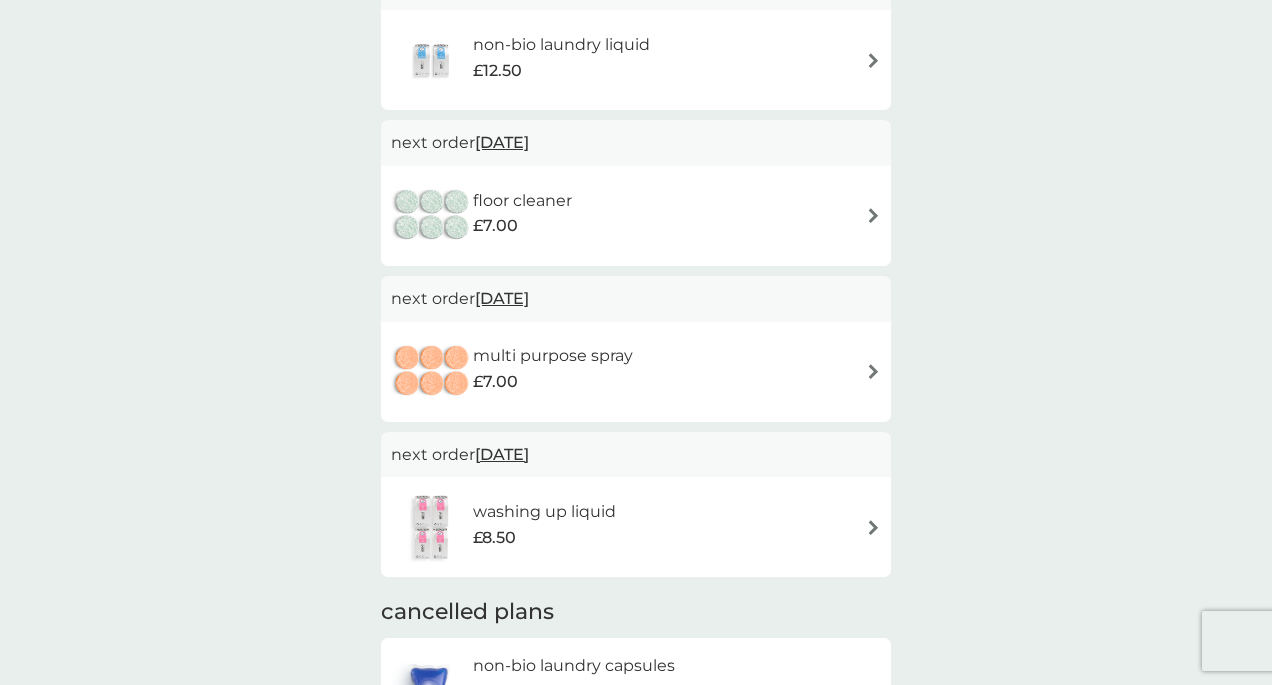 click on "15 Sep 2025" at bounding box center (502, 298) 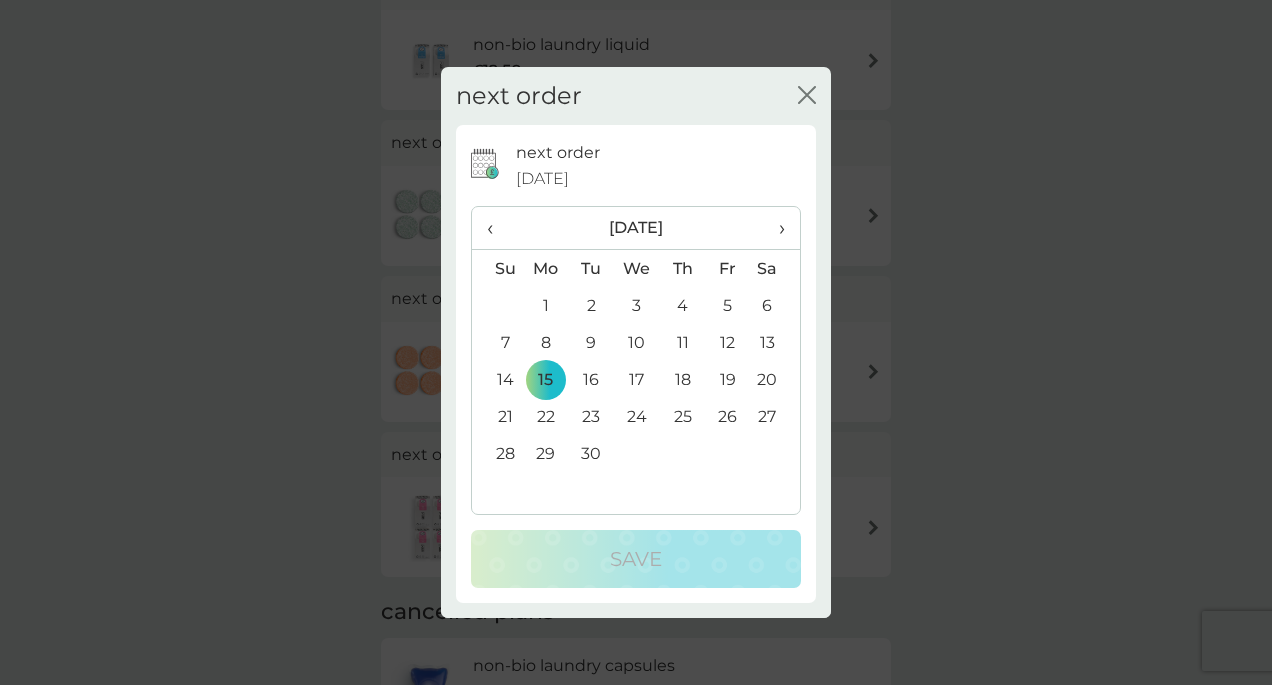 click on "›" at bounding box center (775, 228) 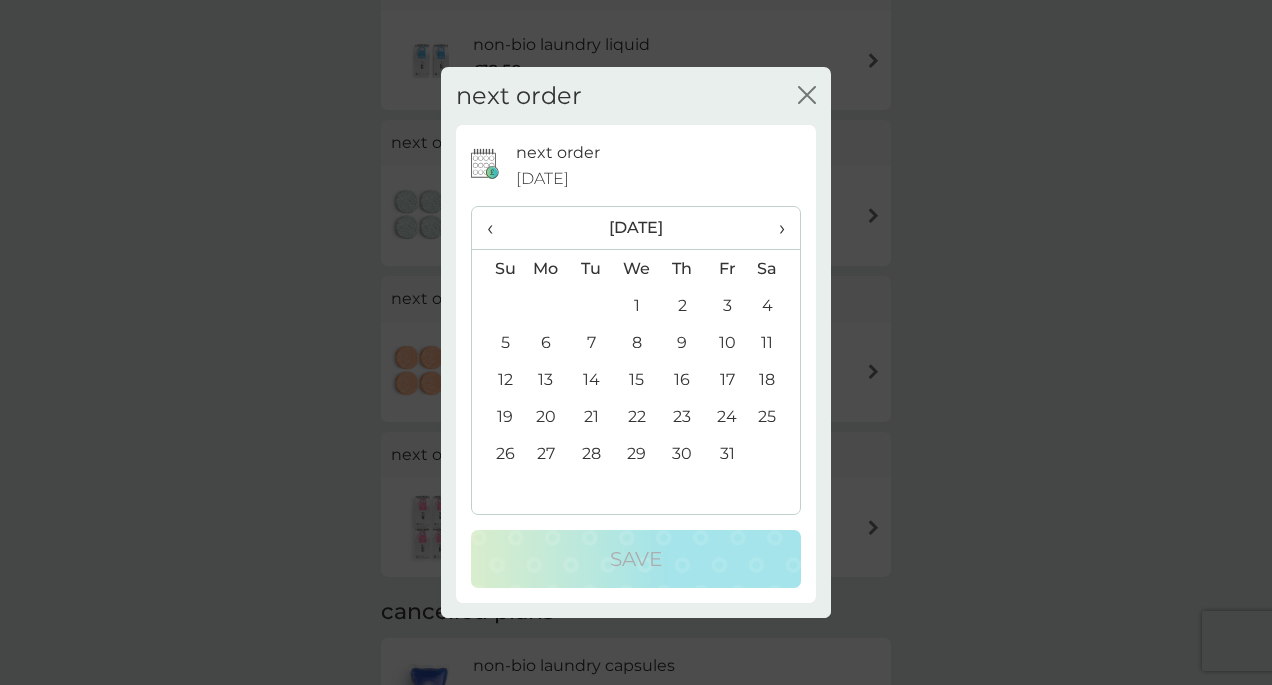 click on "8" at bounding box center [637, 342] 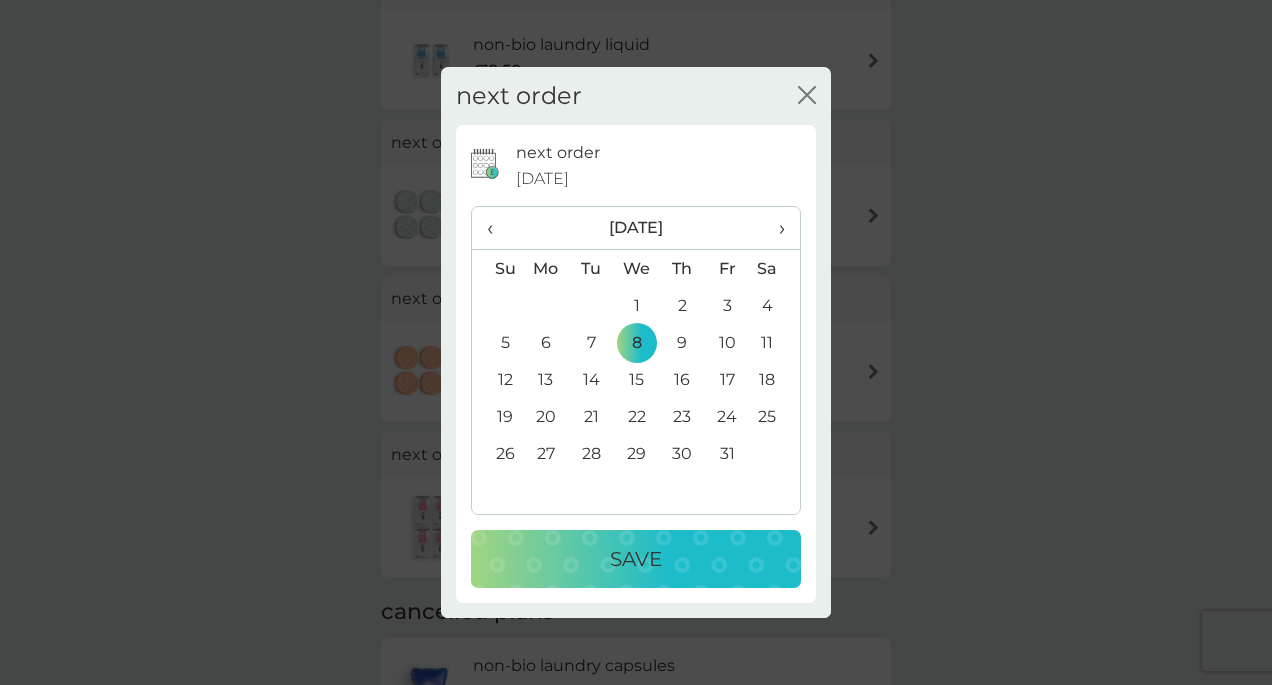 click on "Save" at bounding box center [636, 559] 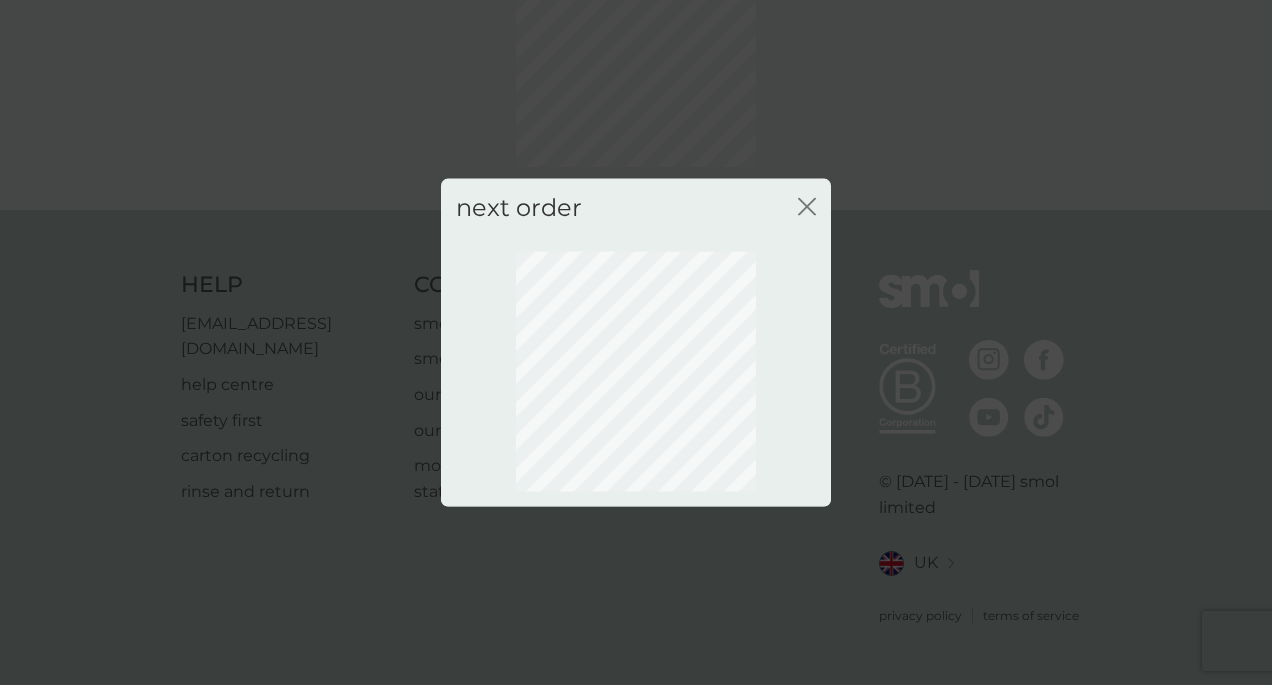 scroll, scrollTop: 152, scrollLeft: 0, axis: vertical 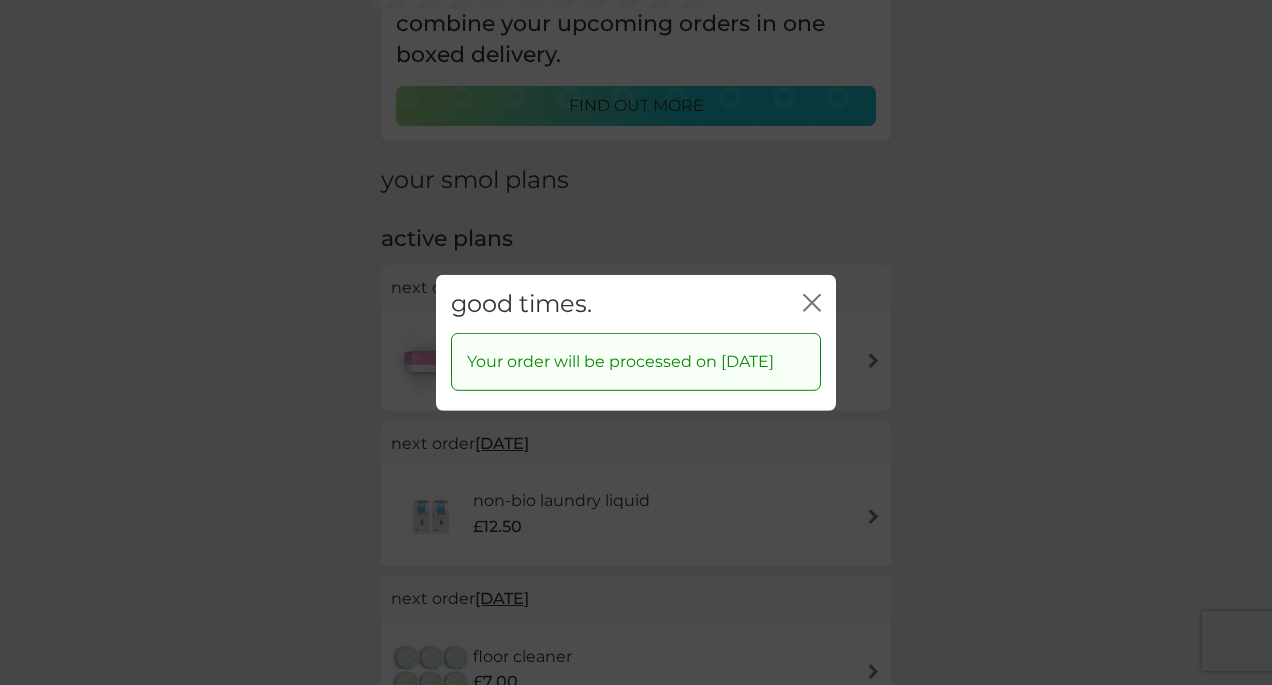 click 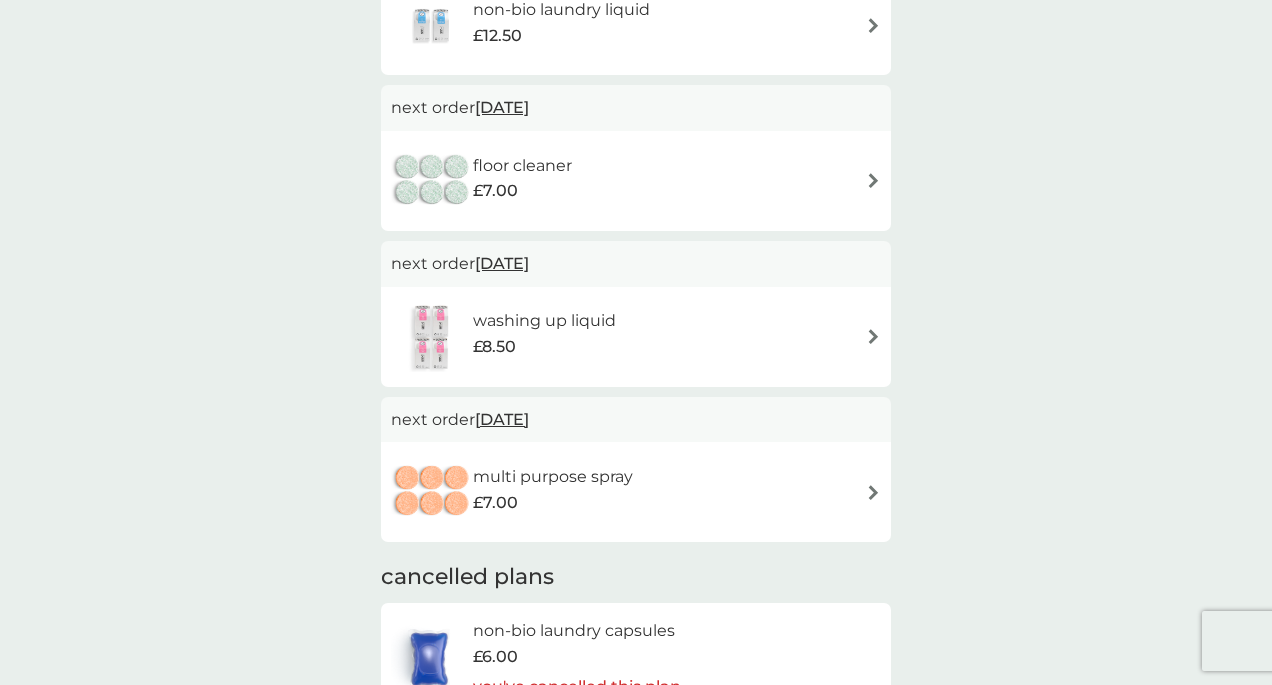 scroll, scrollTop: 646, scrollLeft: 0, axis: vertical 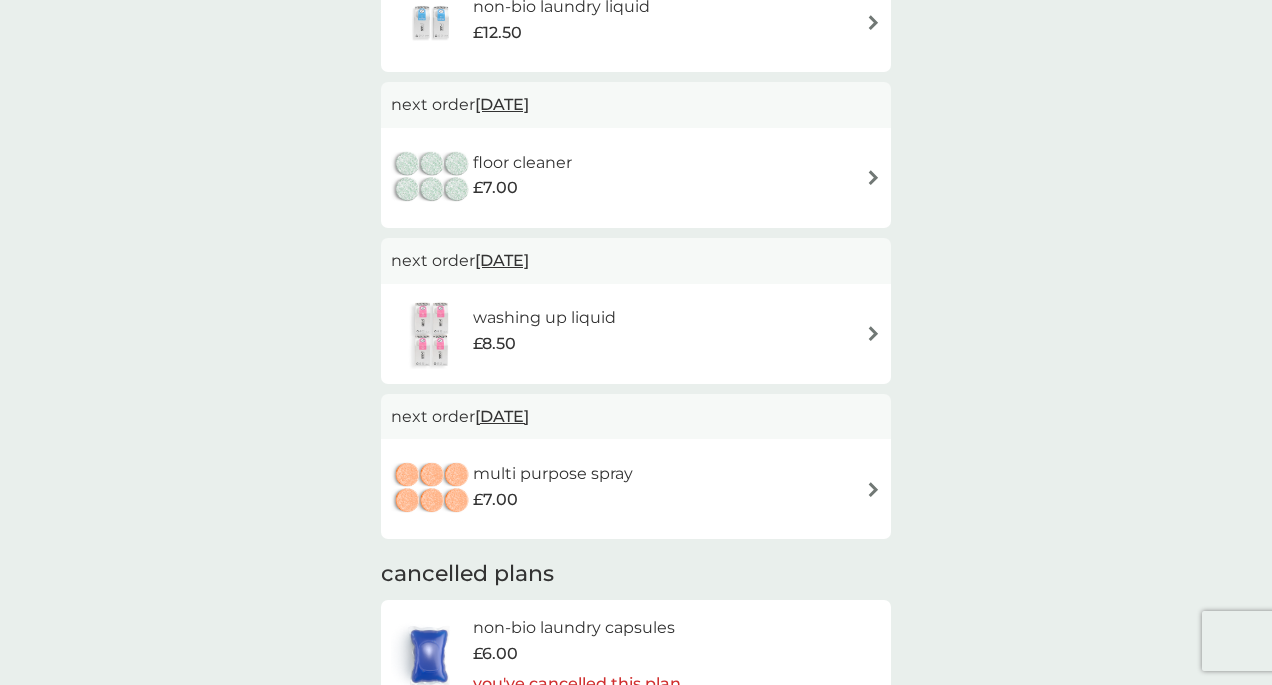 click on "15 Sep 2025" at bounding box center [502, 260] 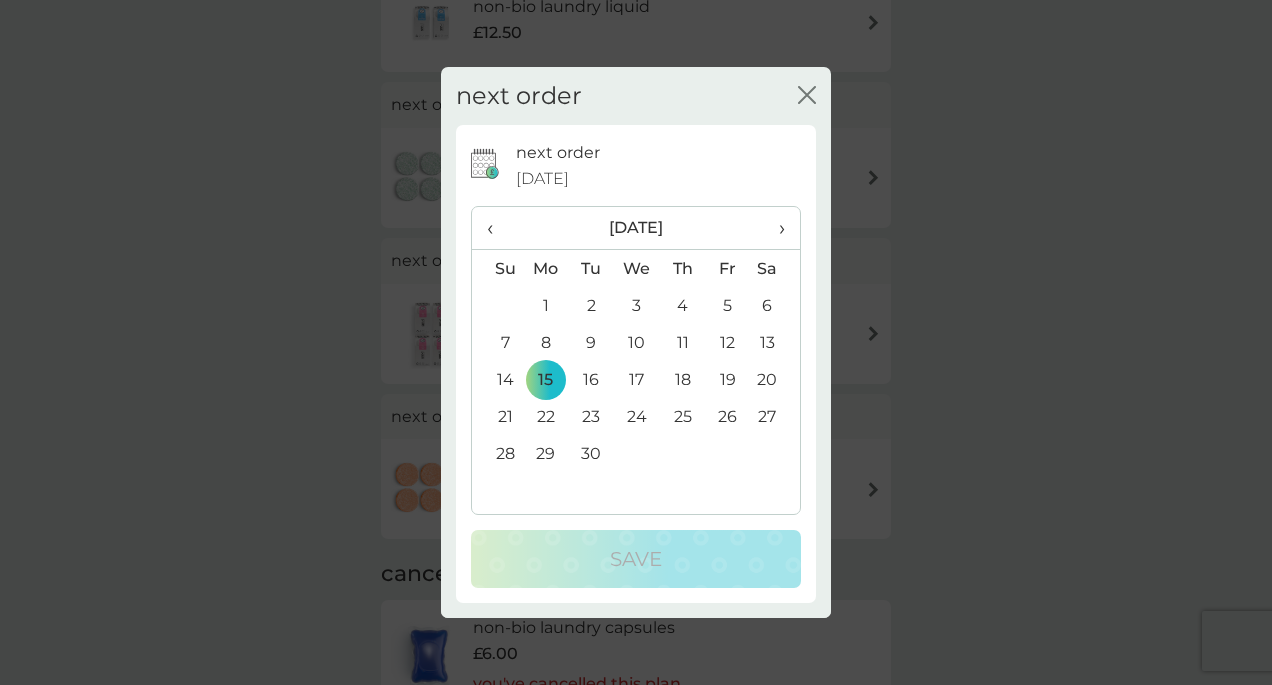 click on "›" at bounding box center [775, 228] 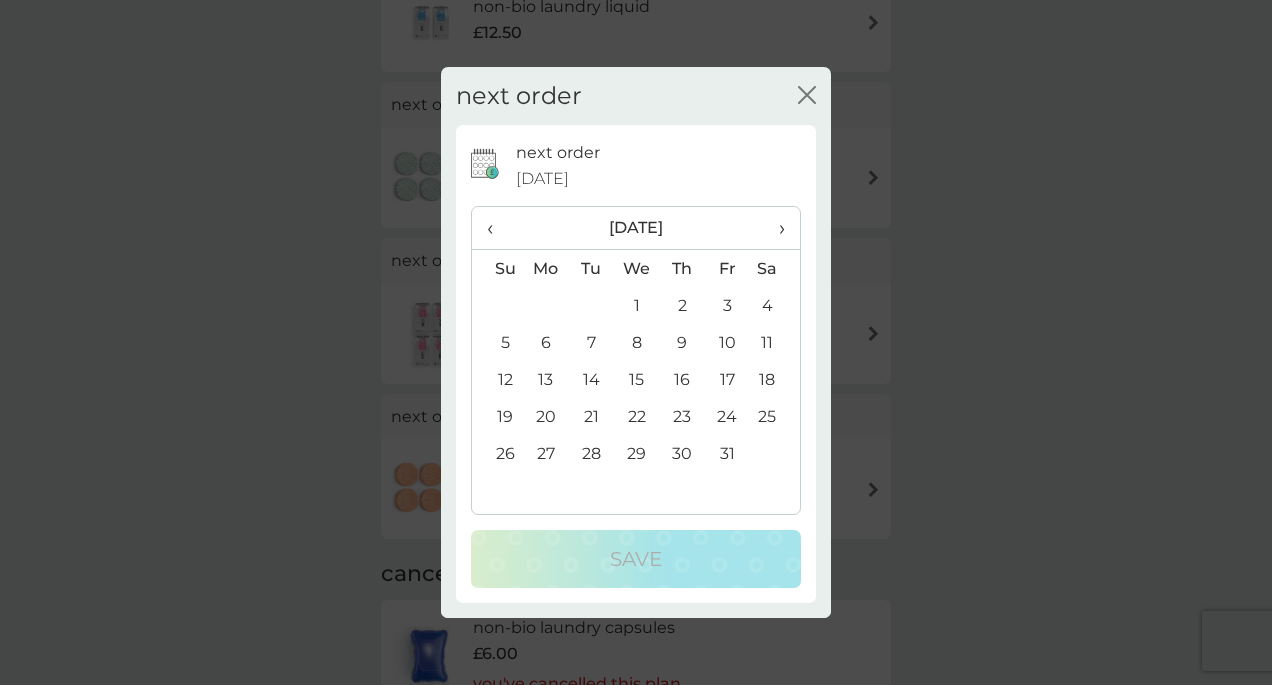 click on "8" at bounding box center (637, 342) 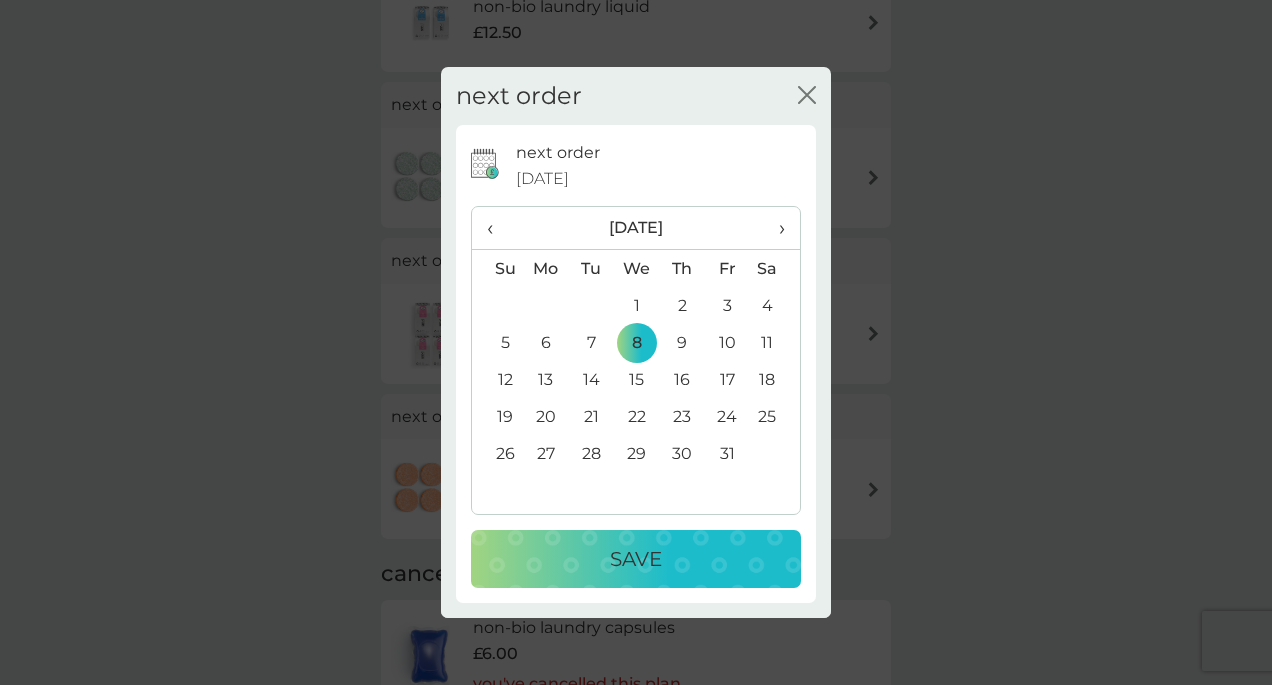 click on "Save" at bounding box center [636, 559] 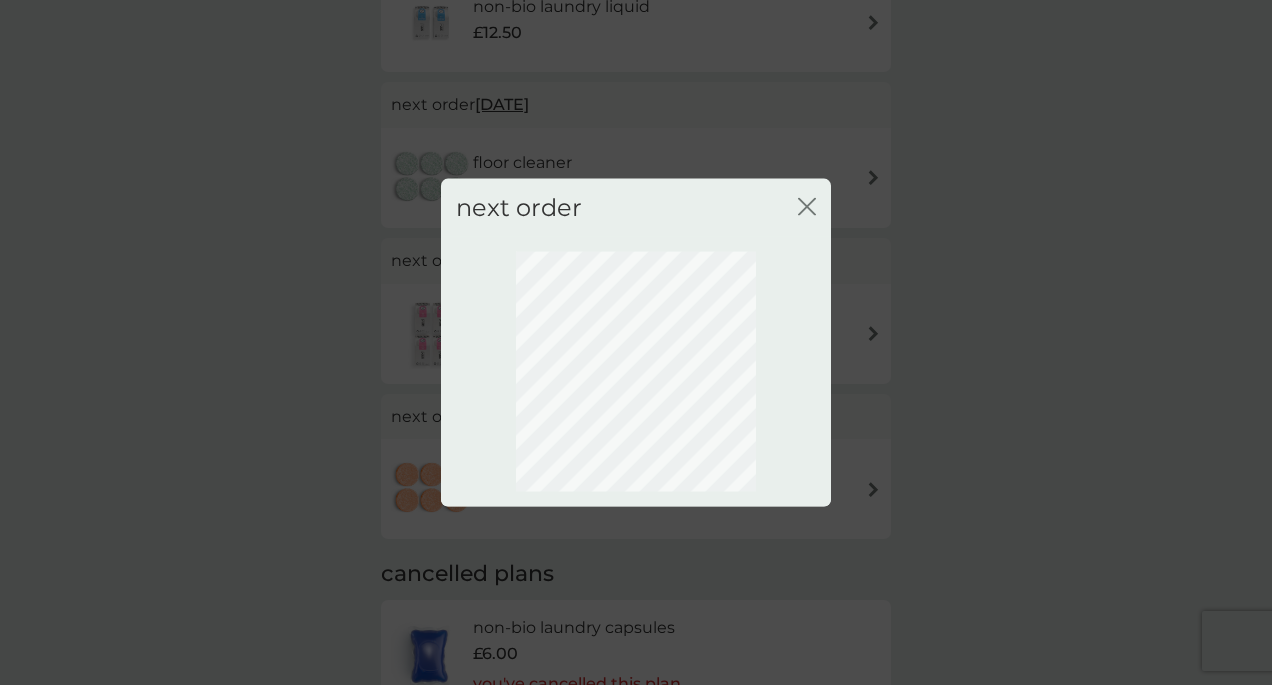 scroll, scrollTop: 152, scrollLeft: 0, axis: vertical 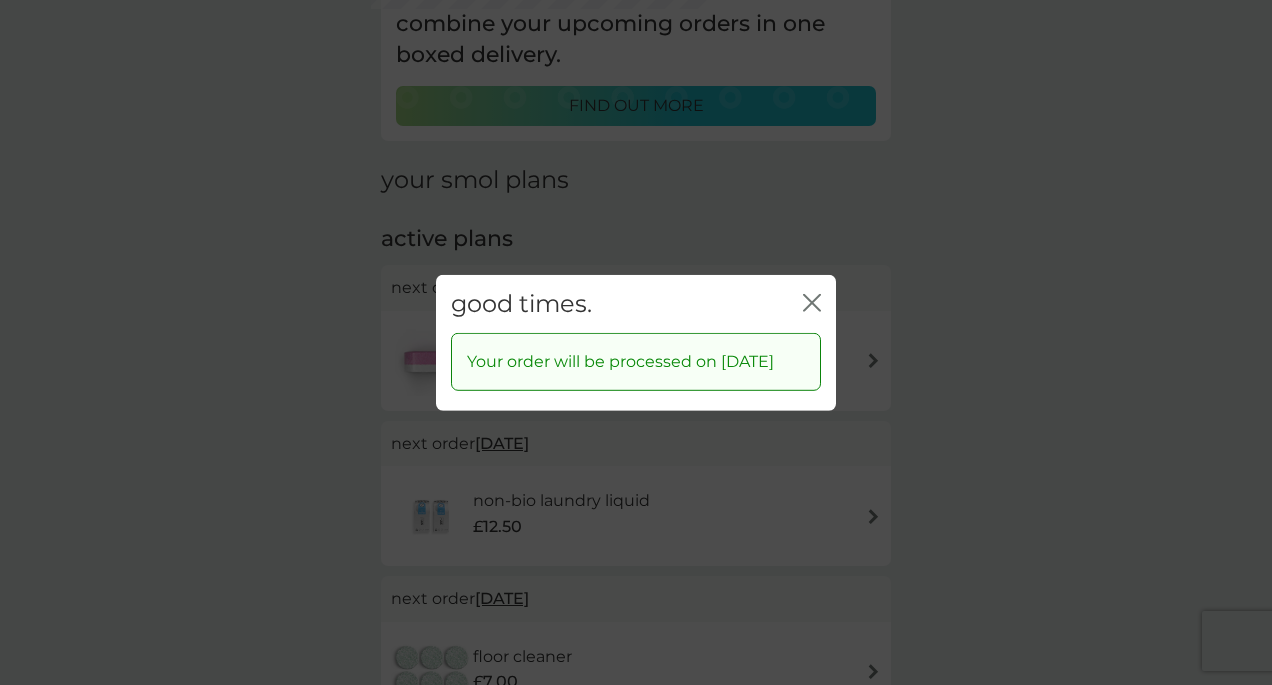 click 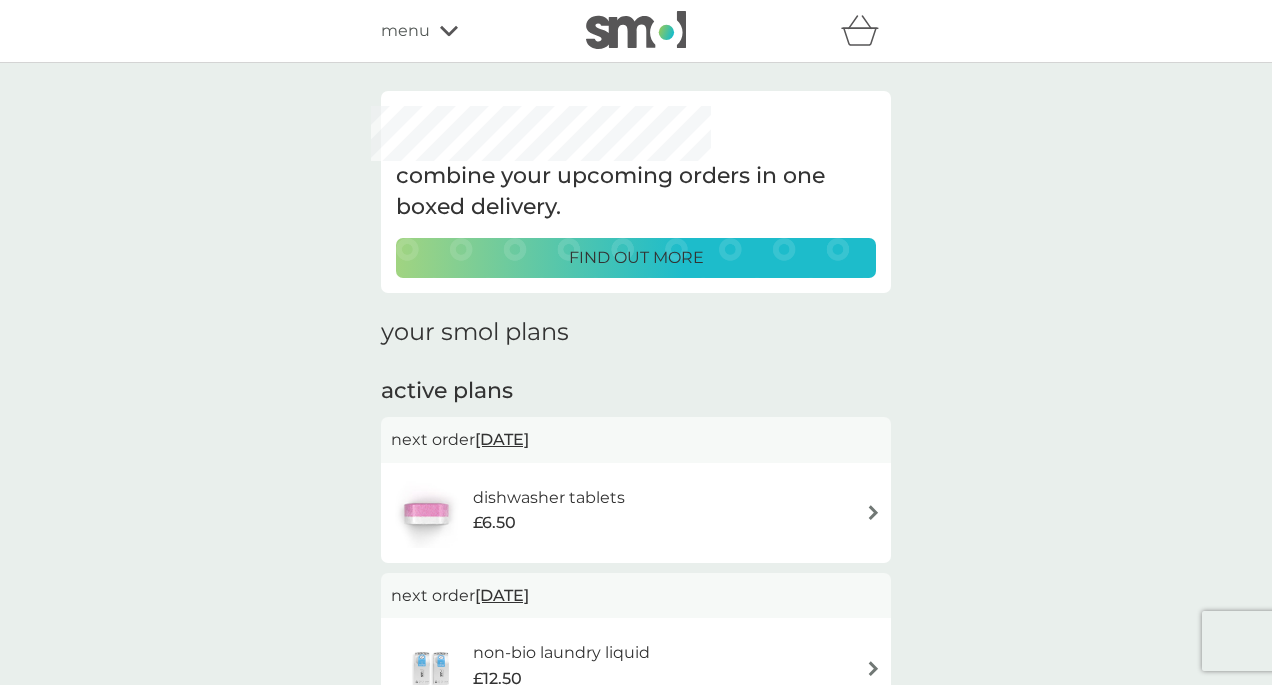 scroll, scrollTop: 0, scrollLeft: 0, axis: both 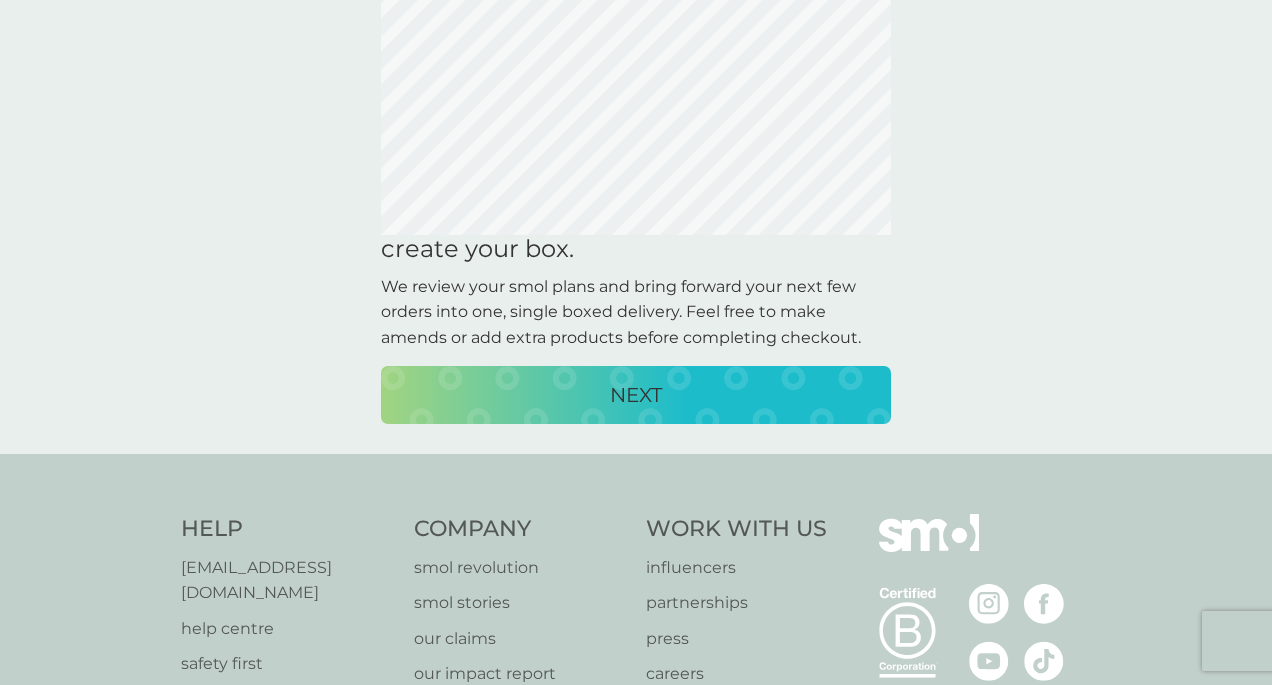 click on "NEXT" at bounding box center [636, 395] 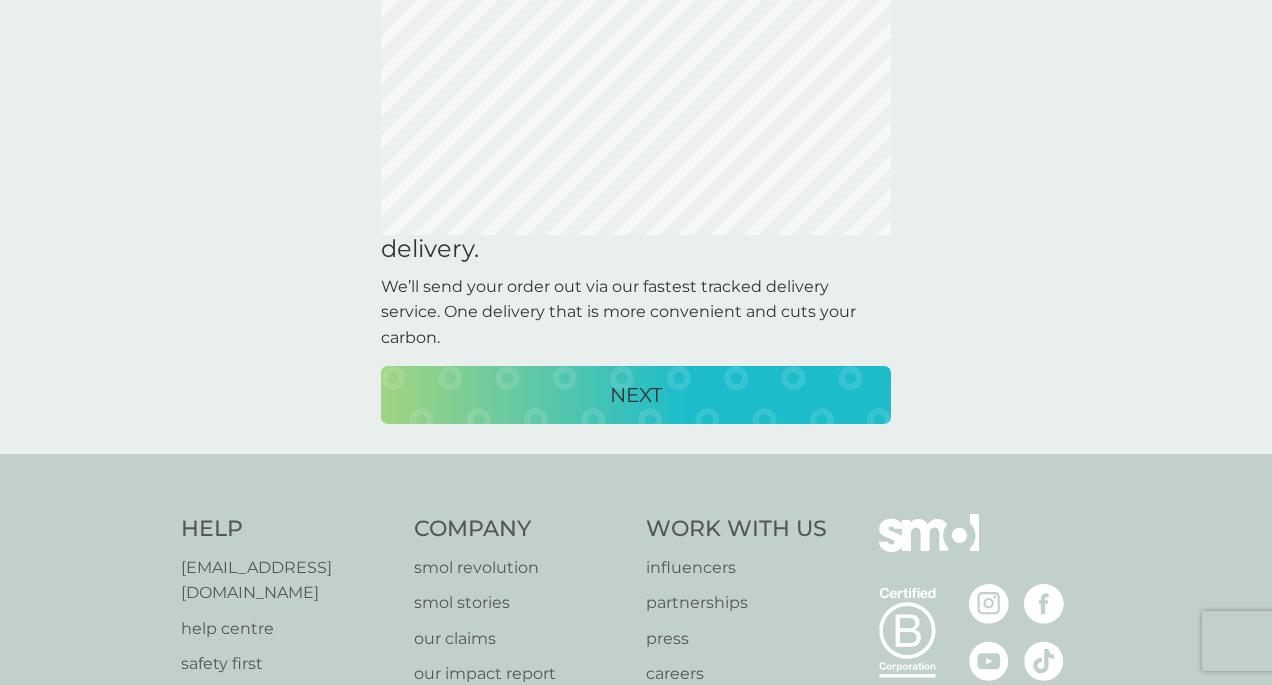 click on "NEXT" at bounding box center [636, 395] 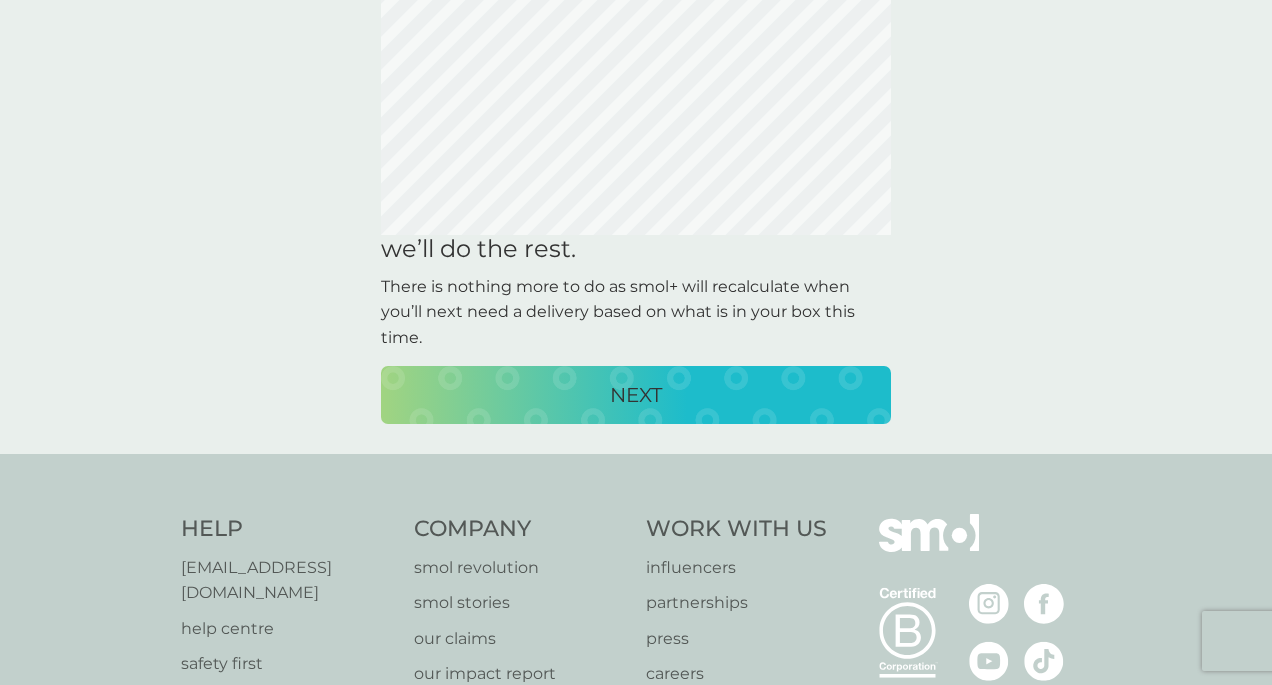 click on "NEXT" at bounding box center (636, 395) 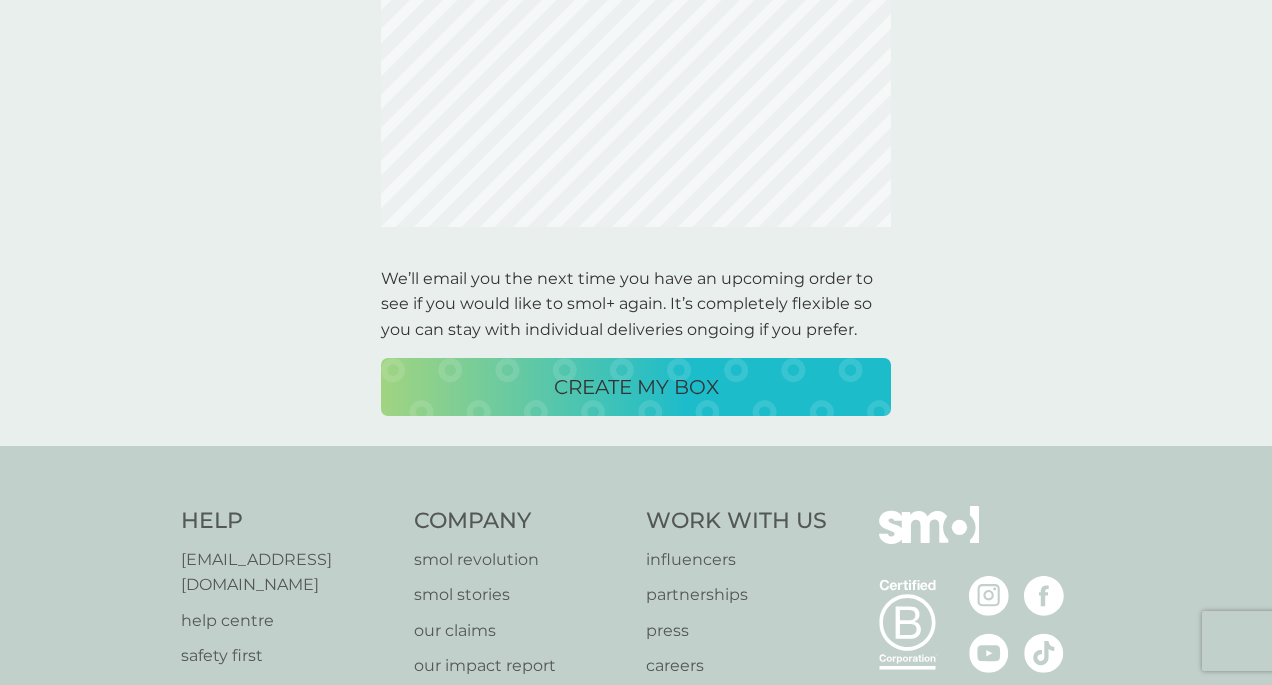 scroll, scrollTop: 145, scrollLeft: 0, axis: vertical 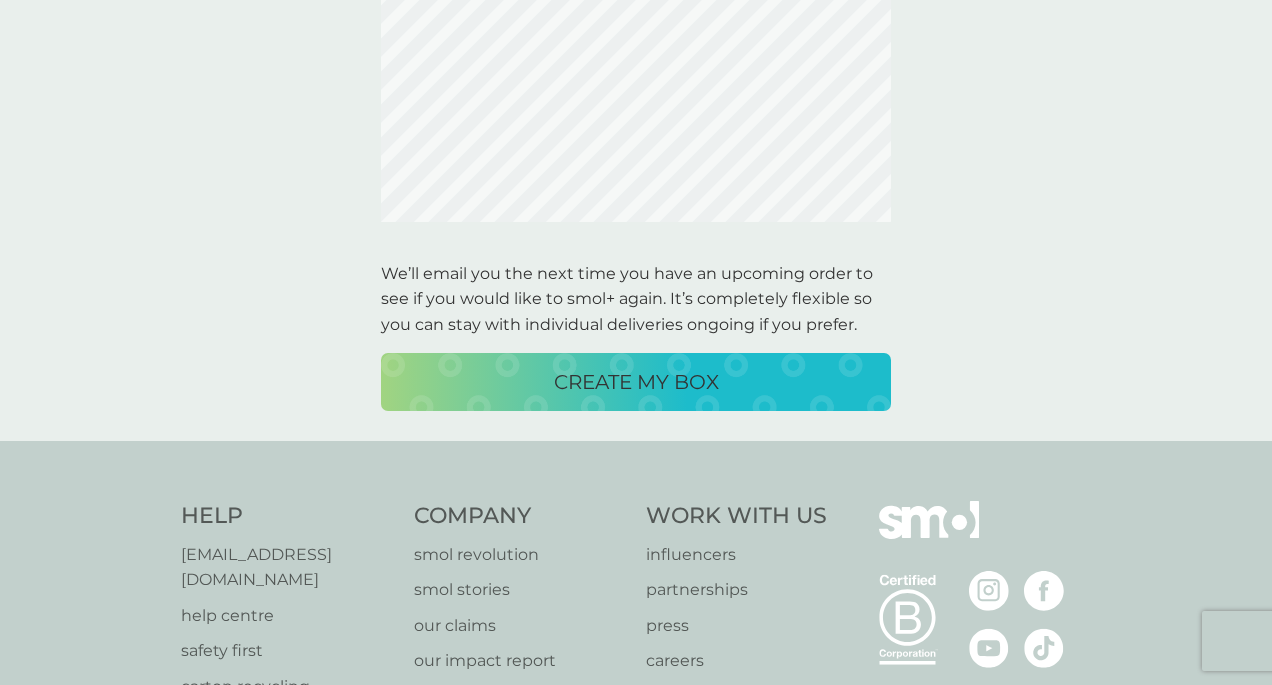 click on "CREATE MY BOX" at bounding box center [636, 382] 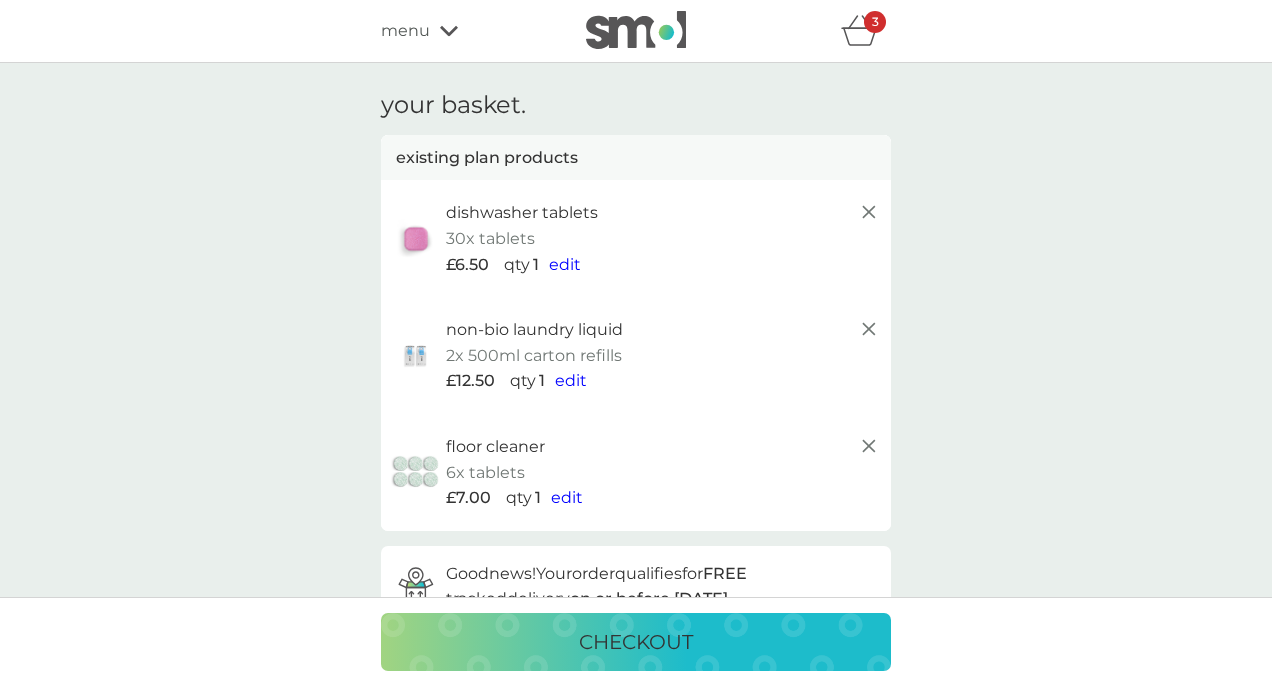 scroll, scrollTop: 0, scrollLeft: 0, axis: both 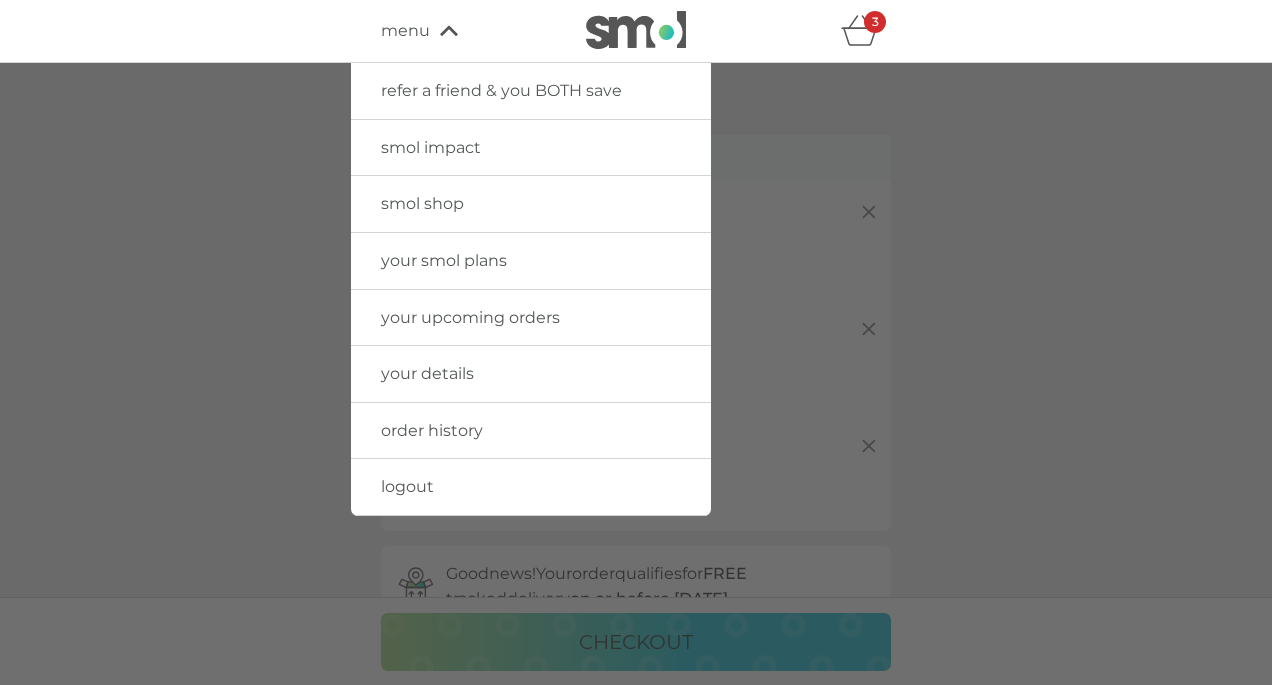 click on "logout" at bounding box center (407, 486) 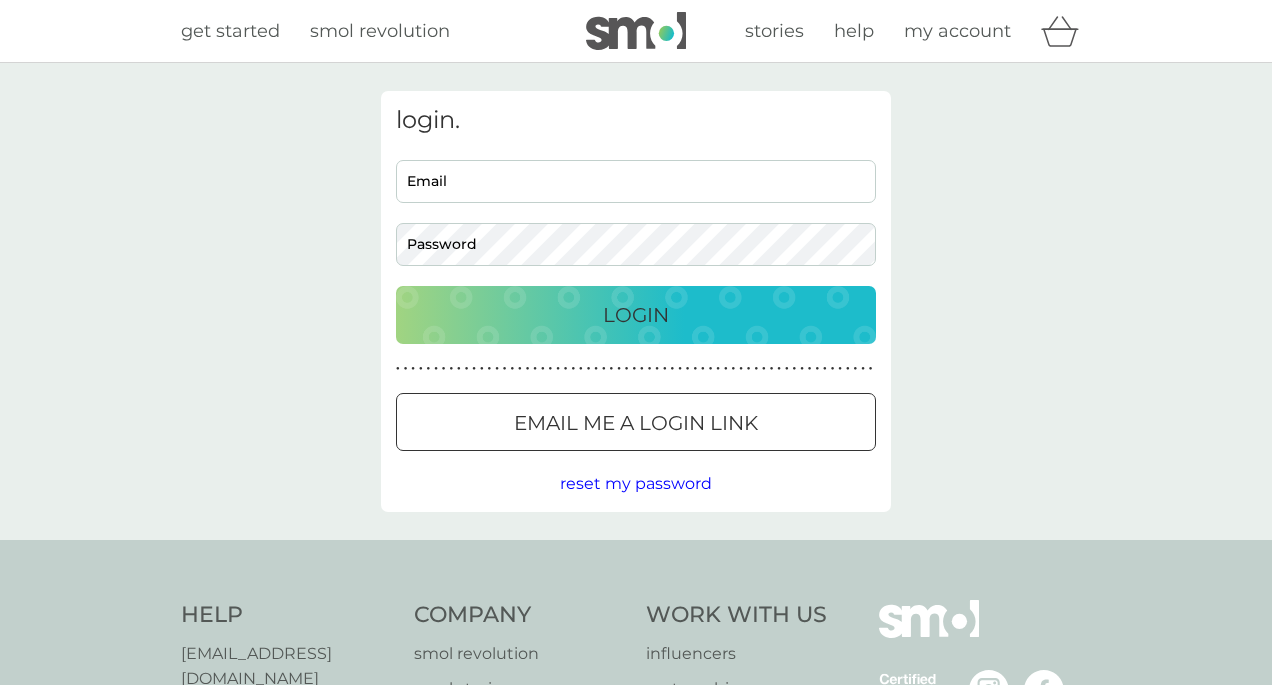 scroll, scrollTop: 0, scrollLeft: 0, axis: both 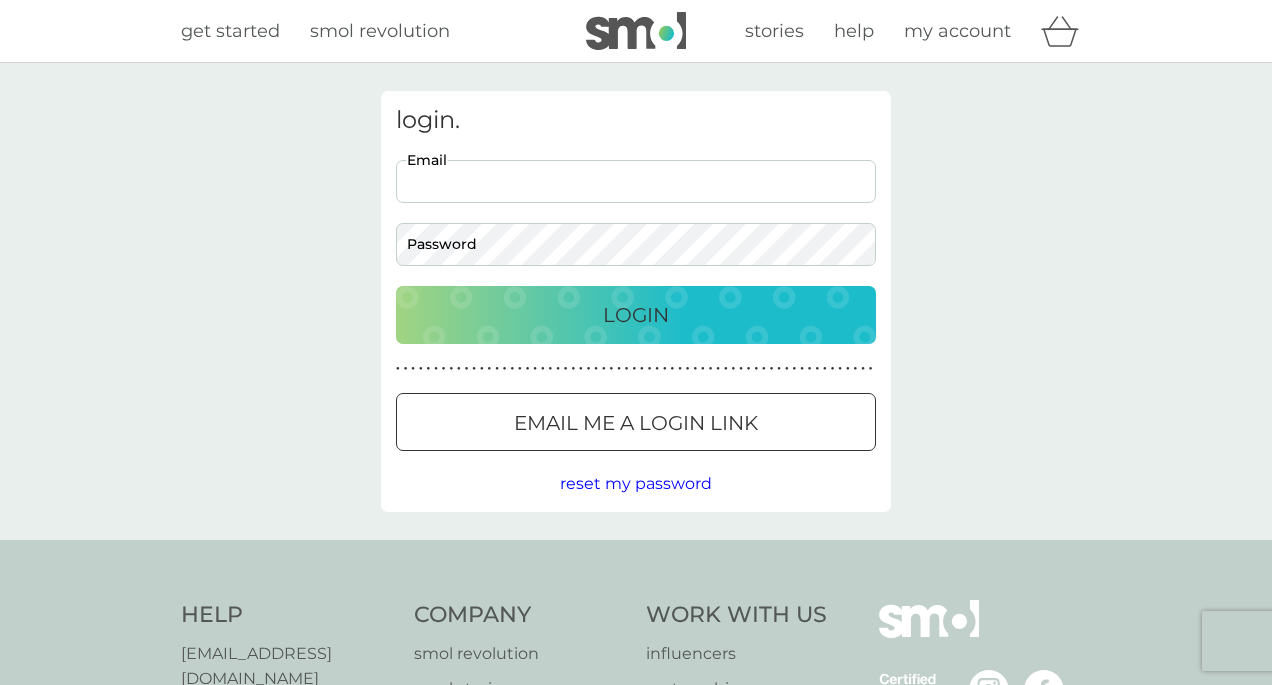 type on "[PERSON_NAME][EMAIL_ADDRESS][PERSON_NAME][DOMAIN_NAME]" 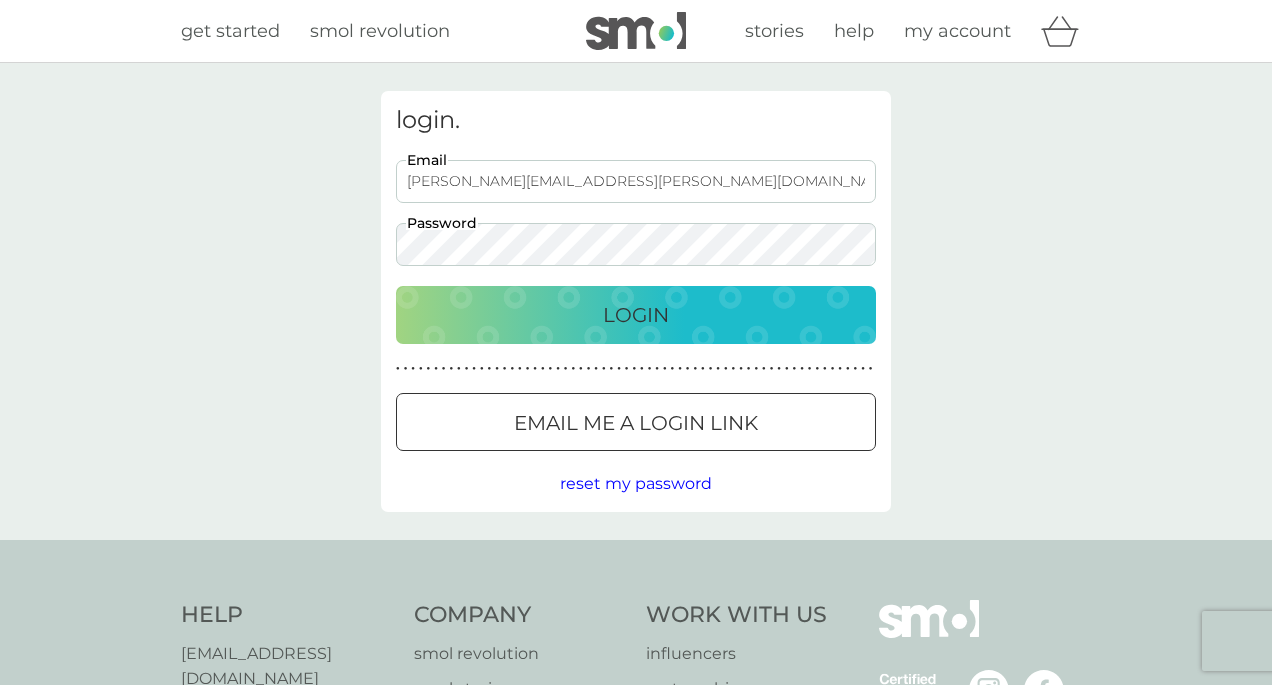 click on "Login" at bounding box center (636, 315) 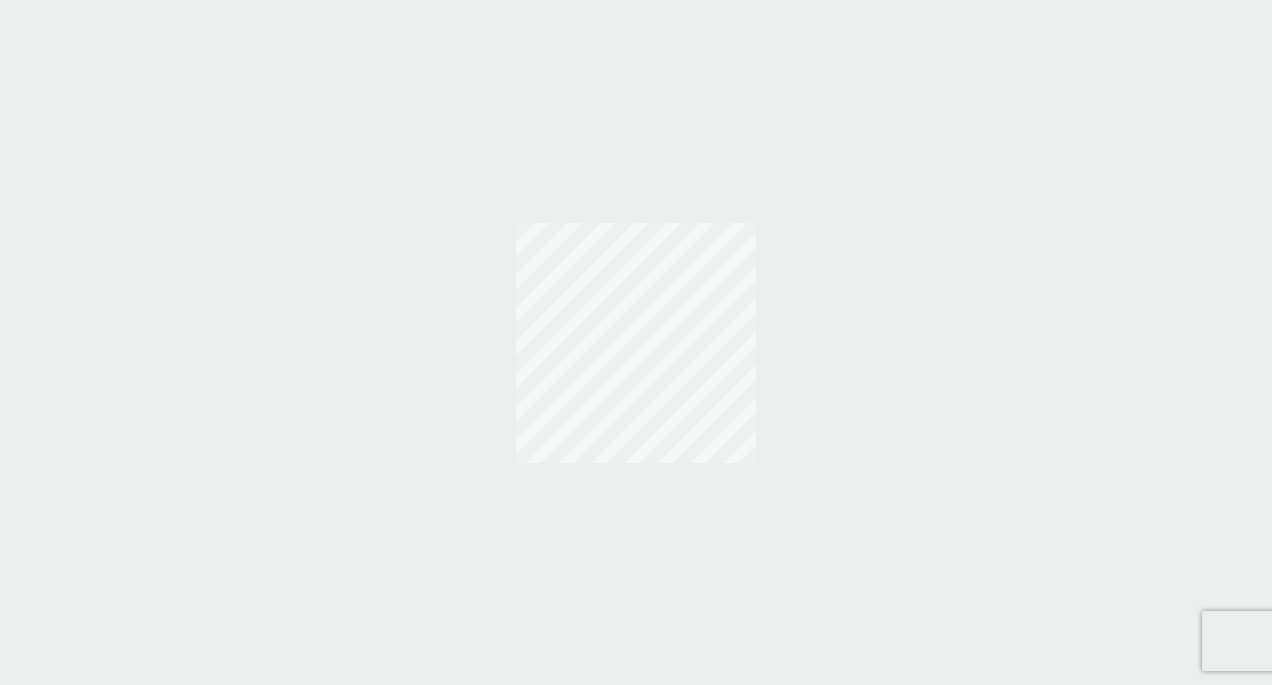 scroll, scrollTop: 0, scrollLeft: 0, axis: both 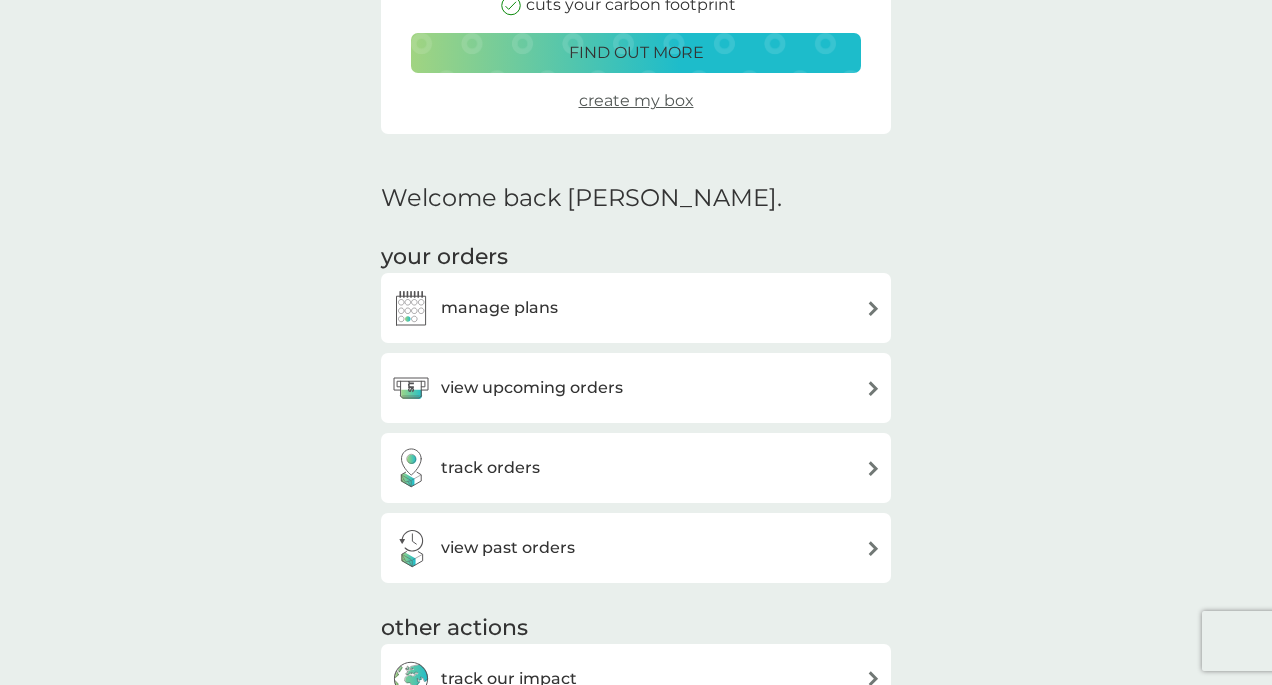 click at bounding box center [873, 388] 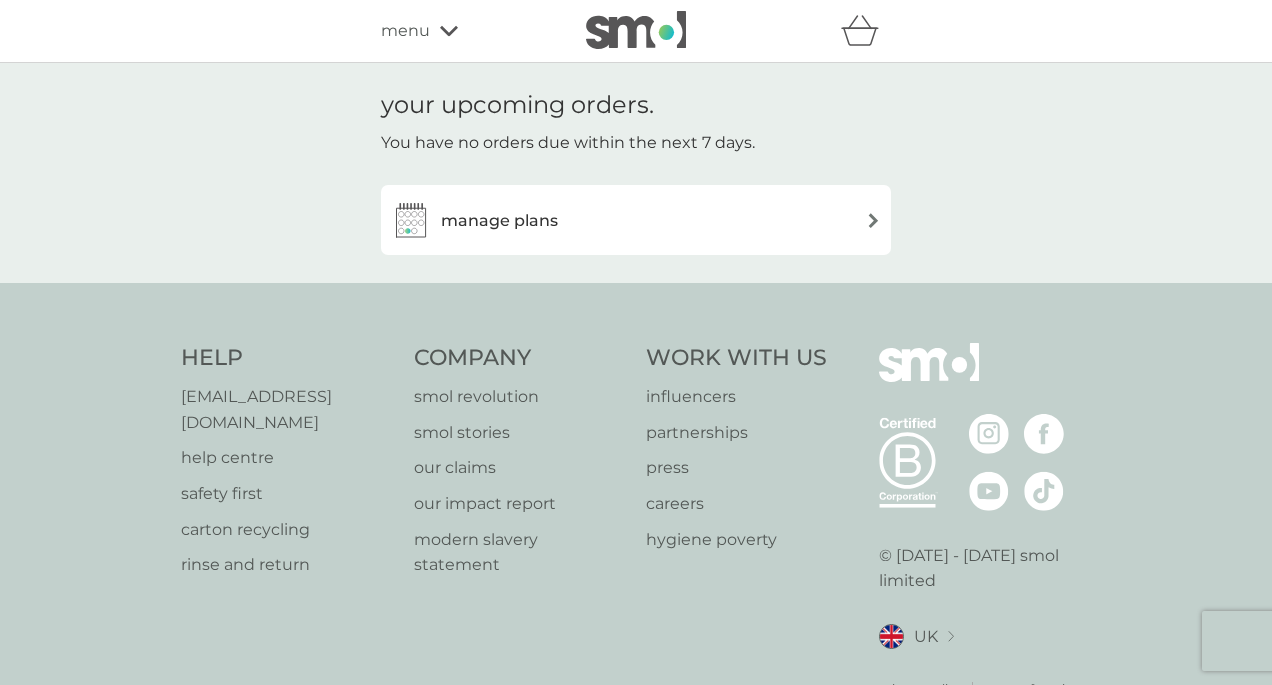 scroll, scrollTop: 0, scrollLeft: 0, axis: both 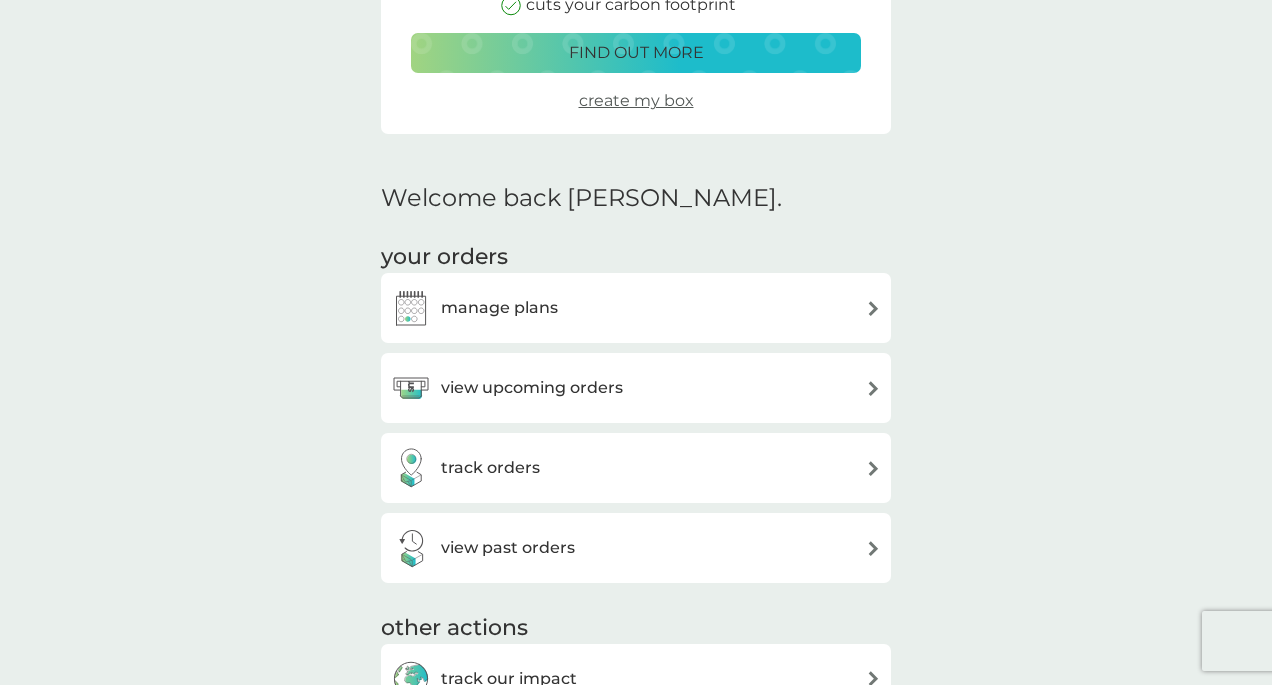 click at bounding box center [873, 308] 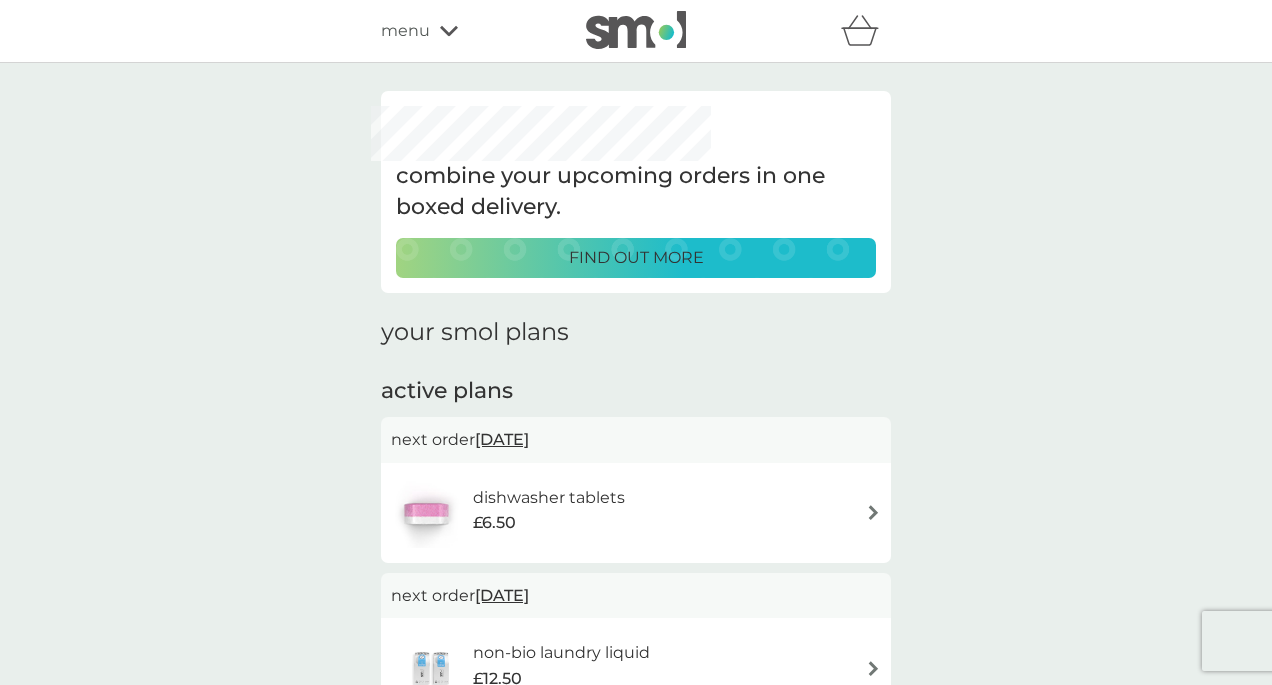 scroll, scrollTop: 0, scrollLeft: 0, axis: both 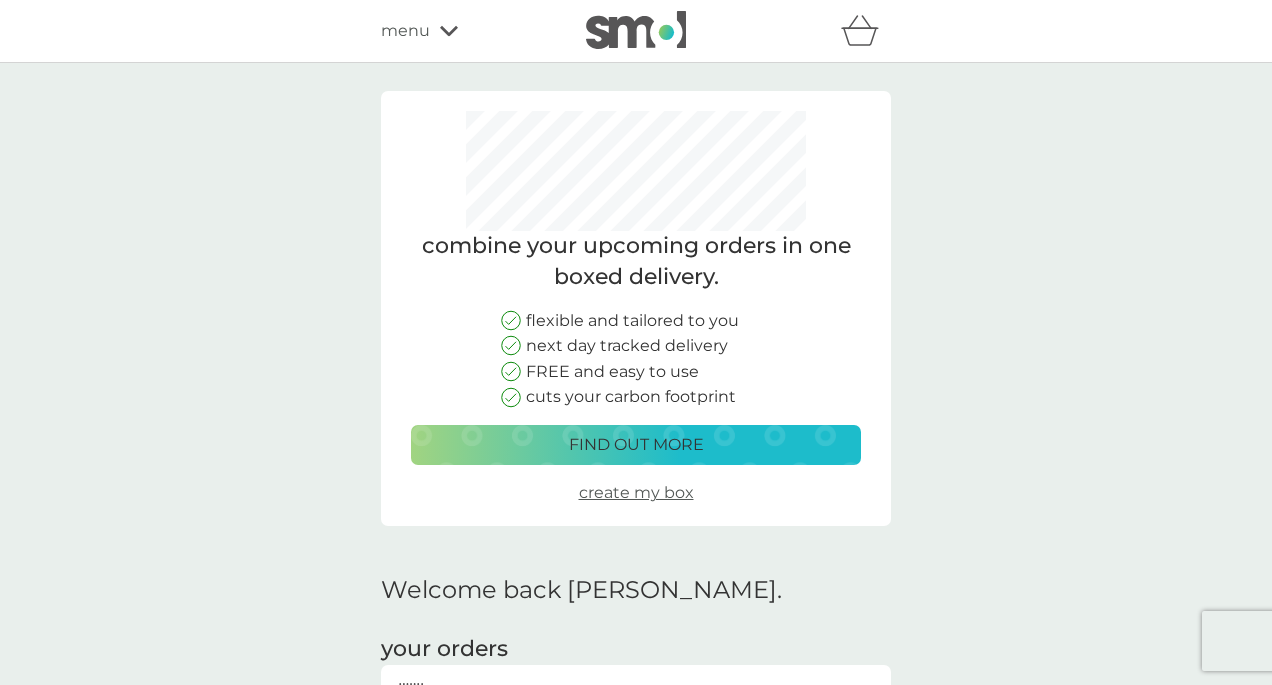 click 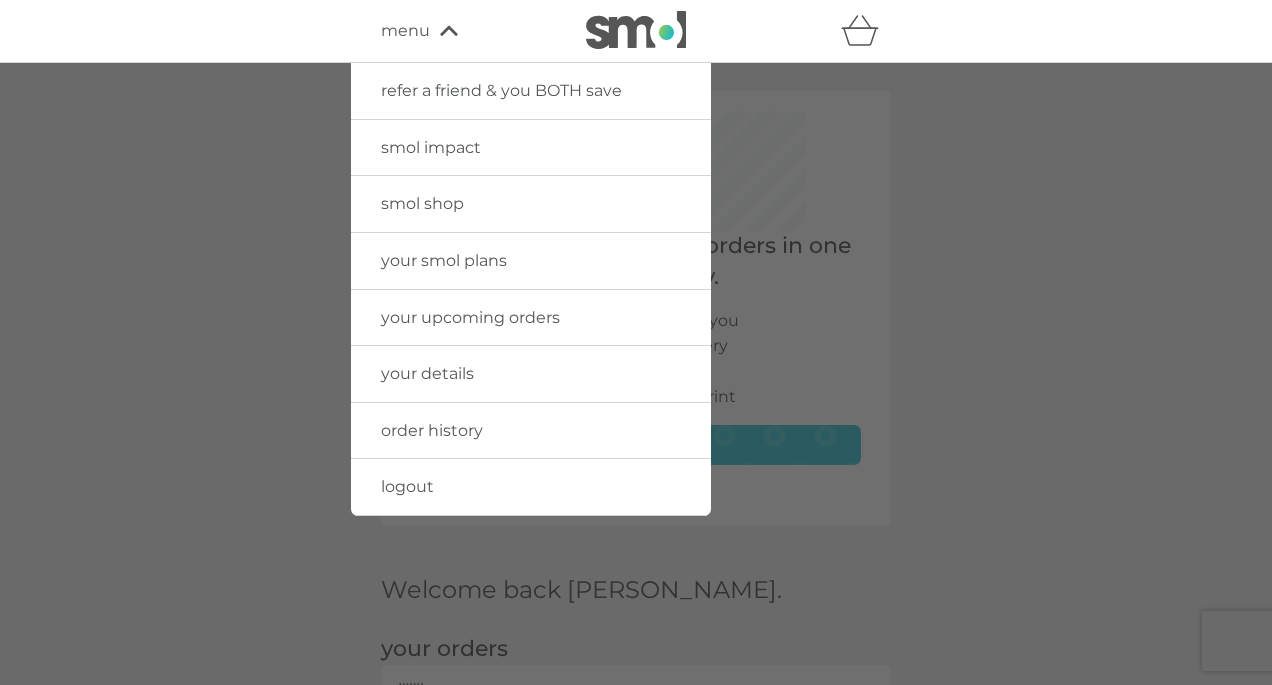 click on "logout" at bounding box center [407, 486] 